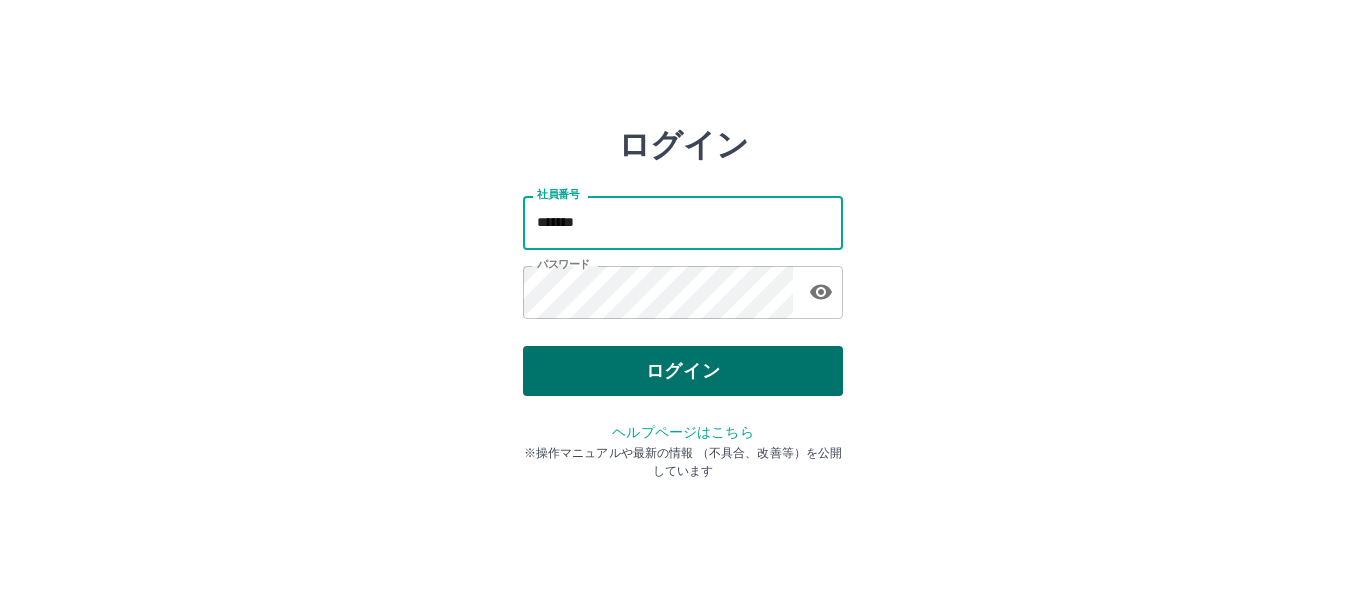 scroll, scrollTop: 0, scrollLeft: 0, axis: both 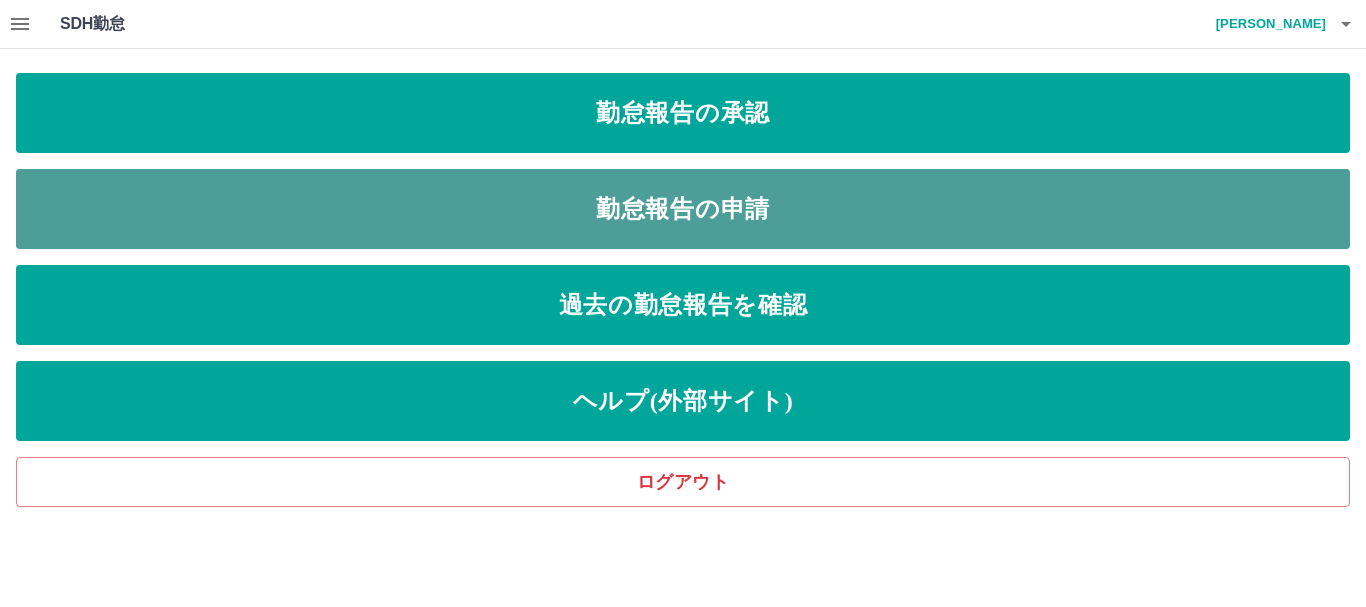 click on "勤怠報告の申請" at bounding box center [683, 209] 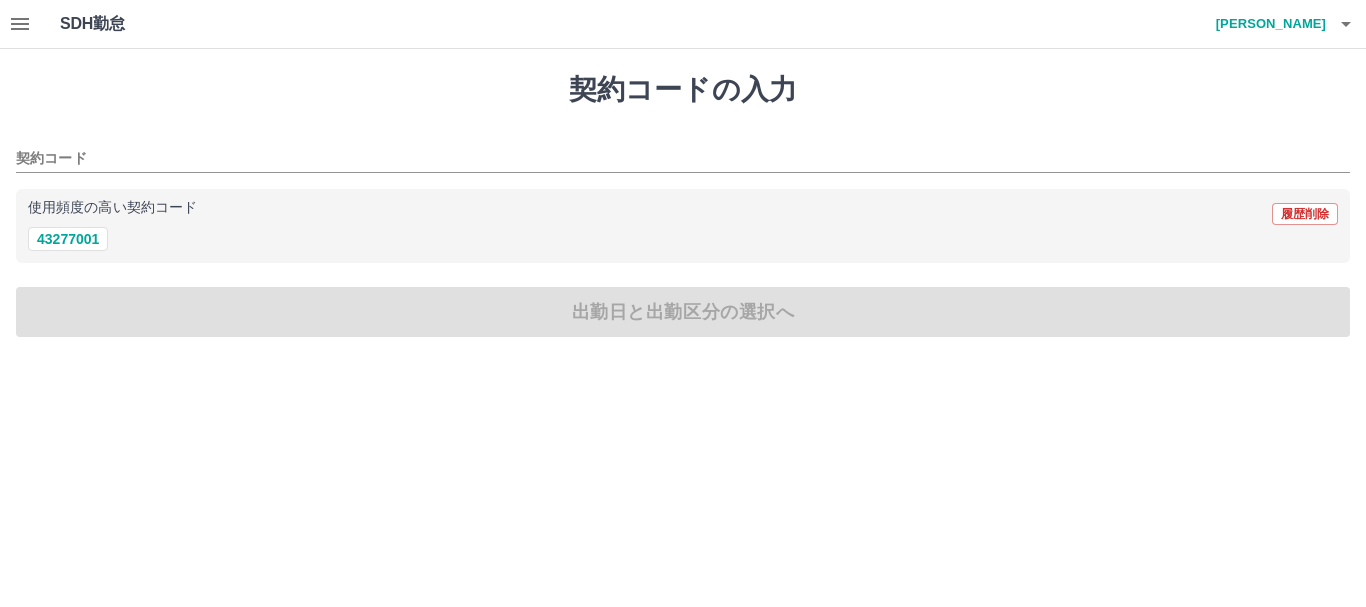 drag, startPoint x: 165, startPoint y: 288, endPoint x: 197, endPoint y: 262, distance: 41.231056 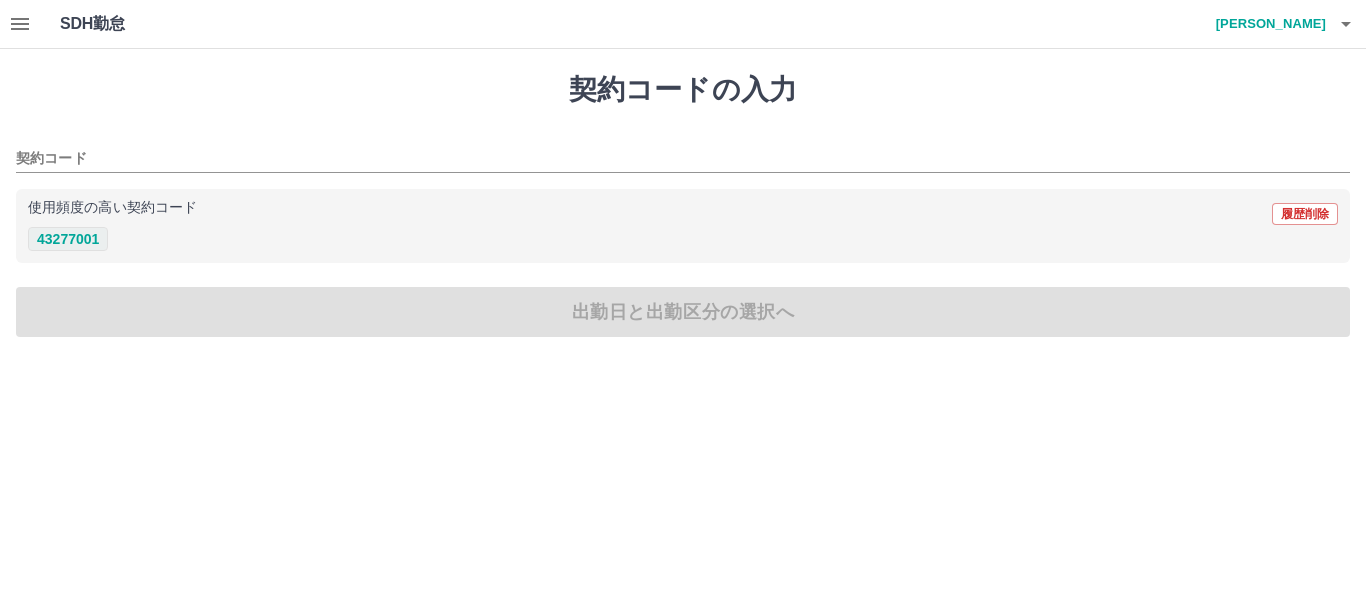 click on "43277001" at bounding box center [68, 239] 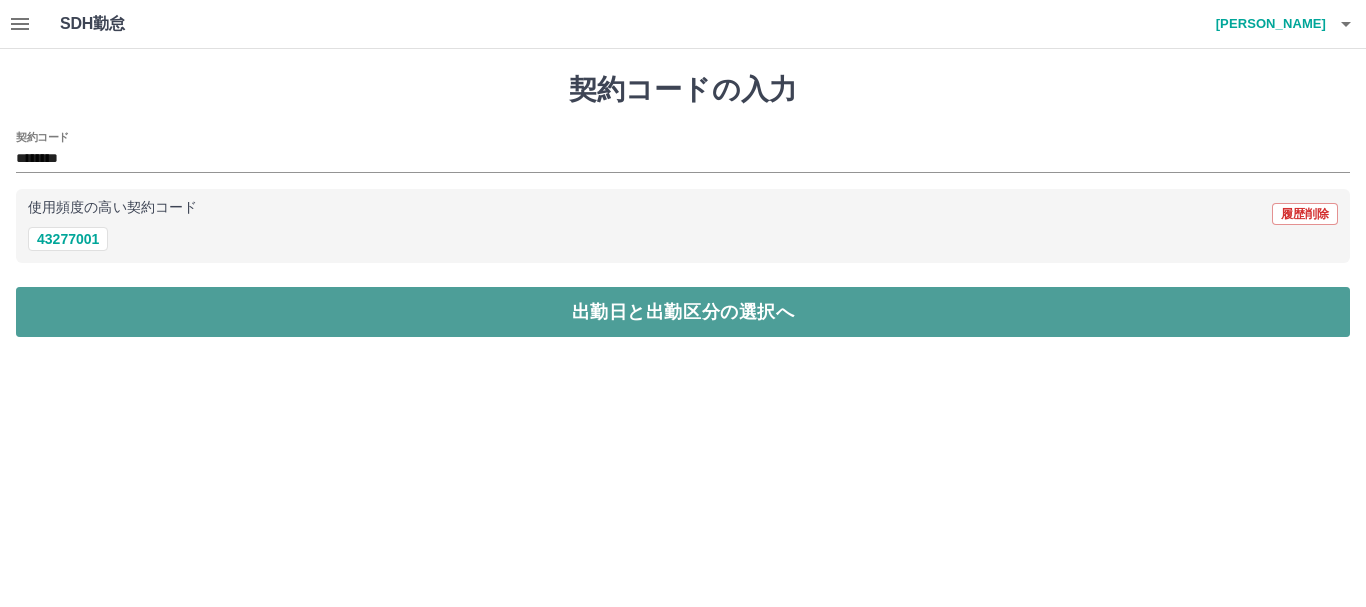 click on "出勤日と出勤区分の選択へ" at bounding box center (683, 312) 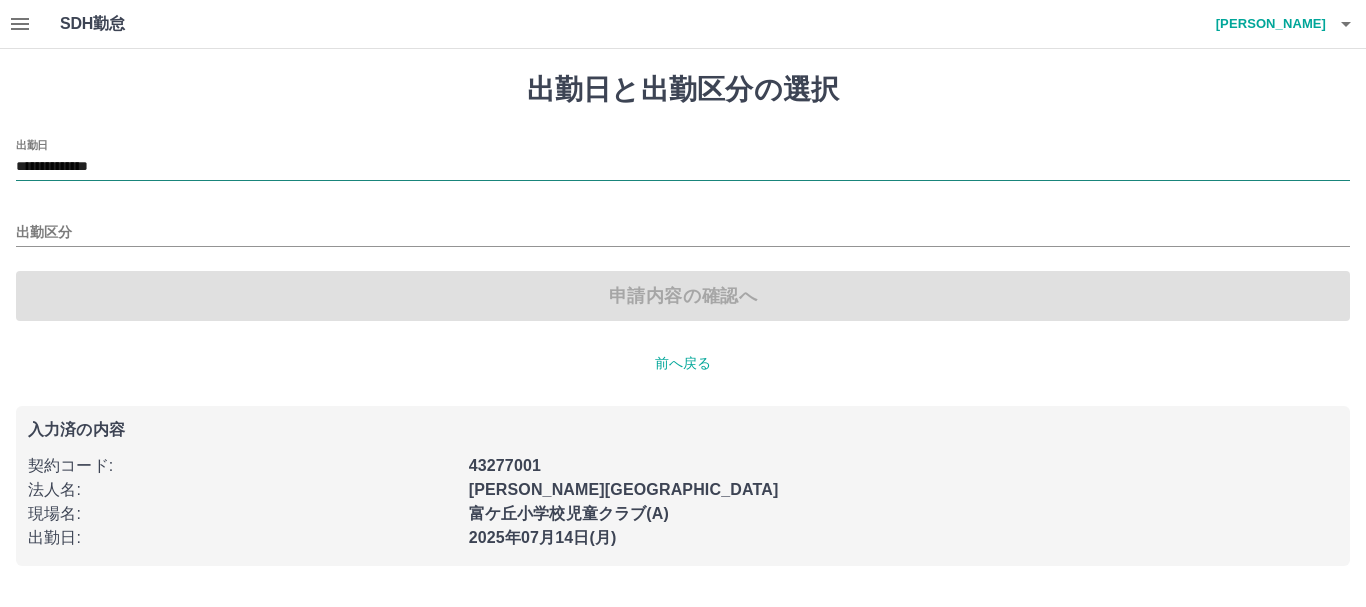 click on "**********" at bounding box center (683, 167) 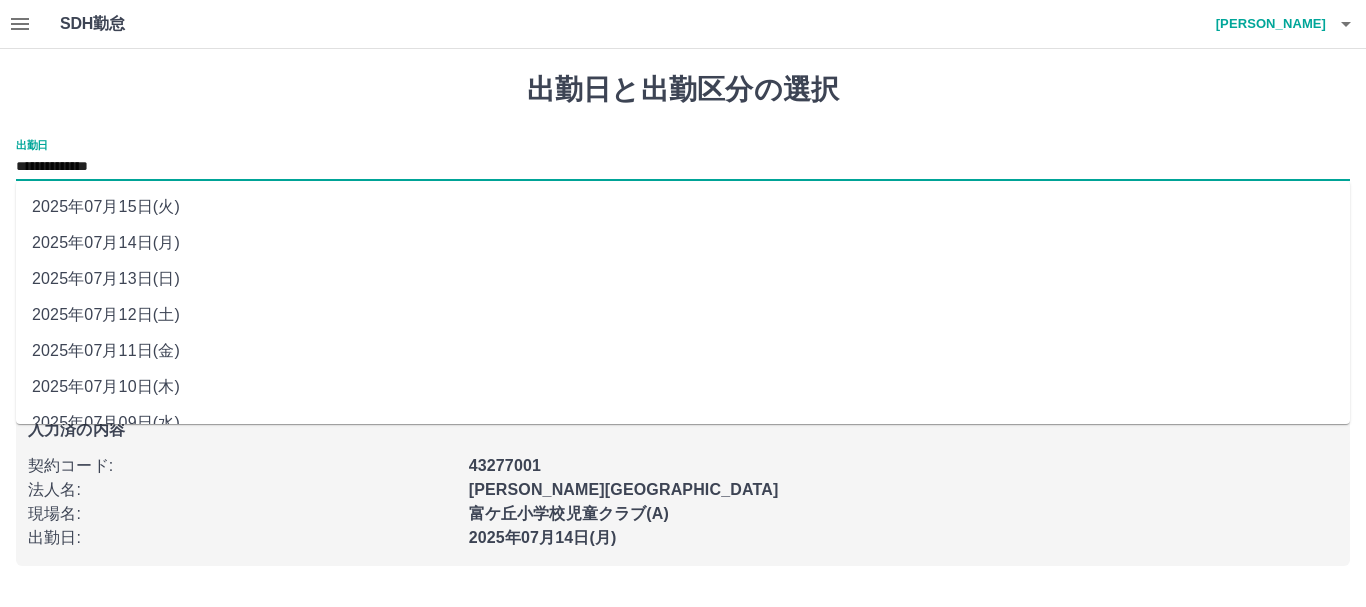 click on "2025年07月12日(土)" at bounding box center (683, 315) 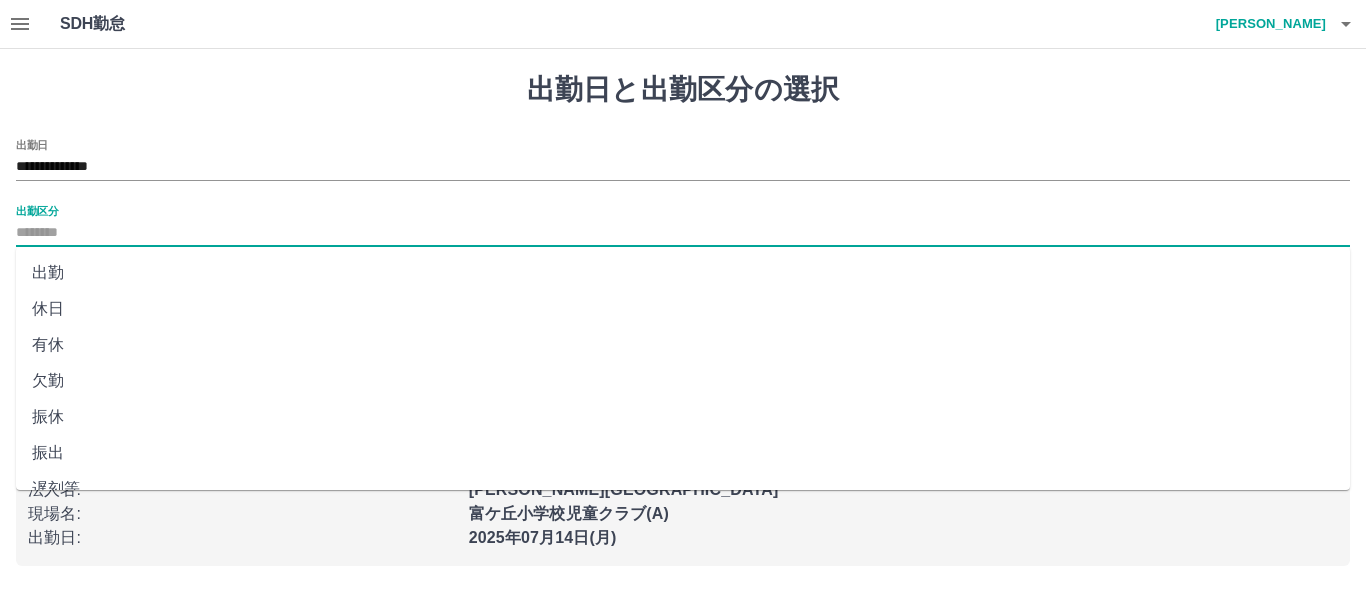 click on "出勤区分" at bounding box center (683, 233) 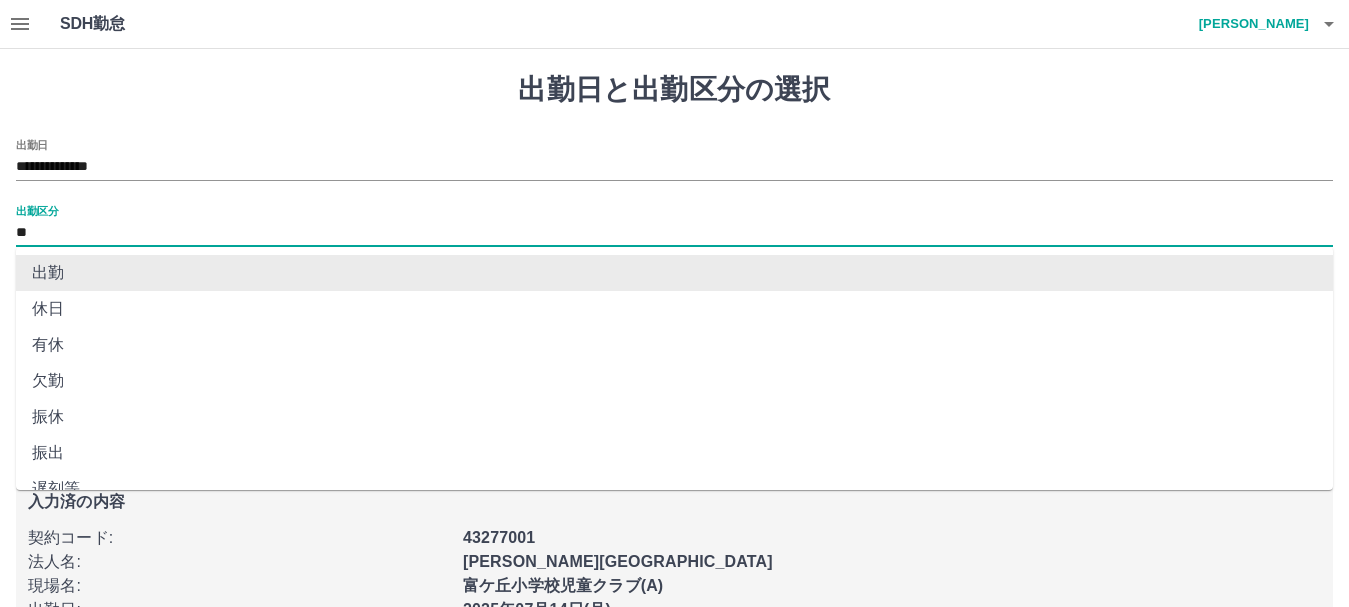click on "**" at bounding box center [674, 233] 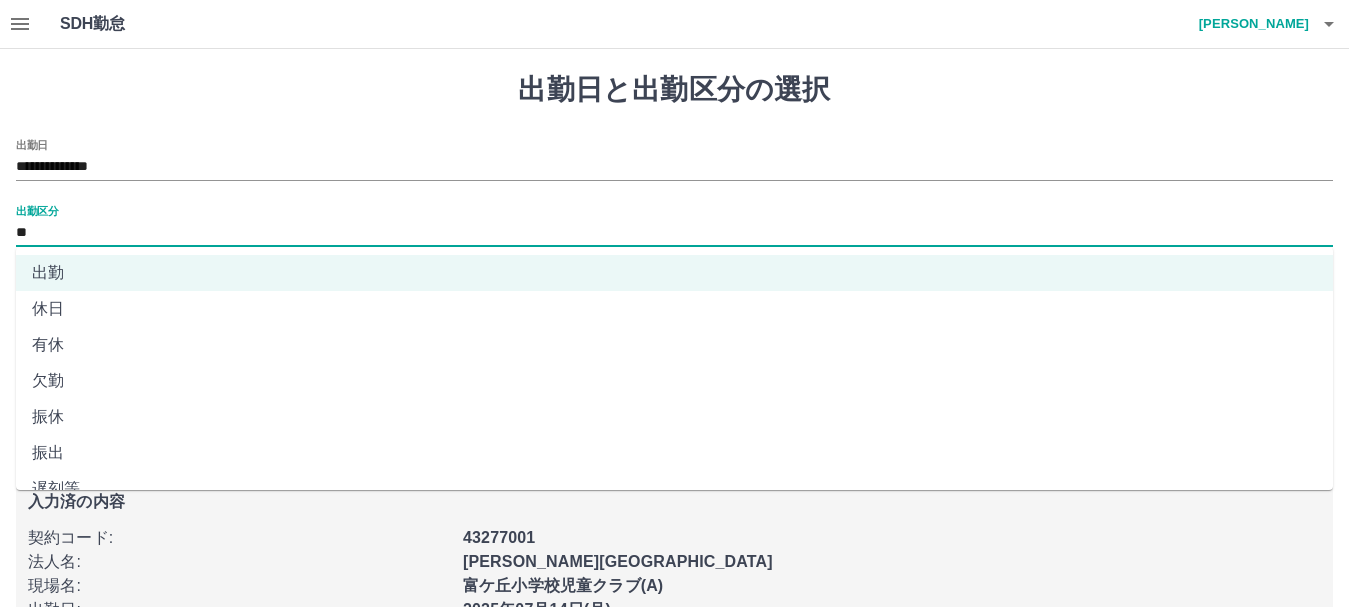 click on "振出" at bounding box center (674, 453) 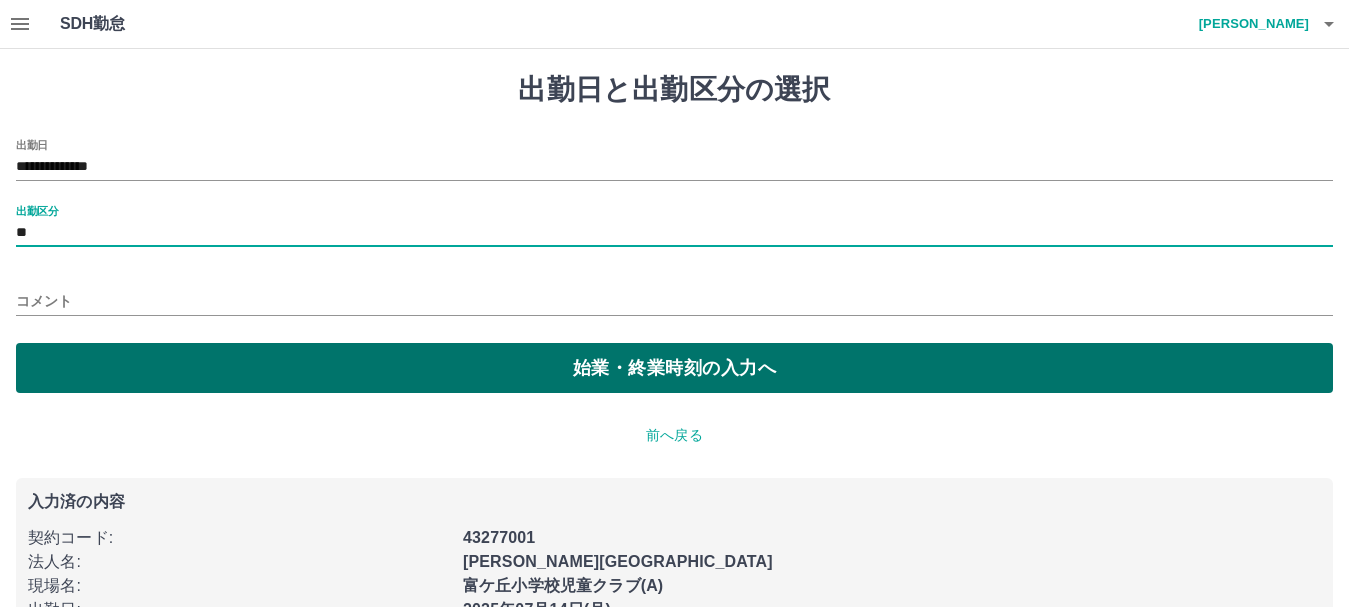 click on "始業・終業時刻の入力へ" at bounding box center [674, 368] 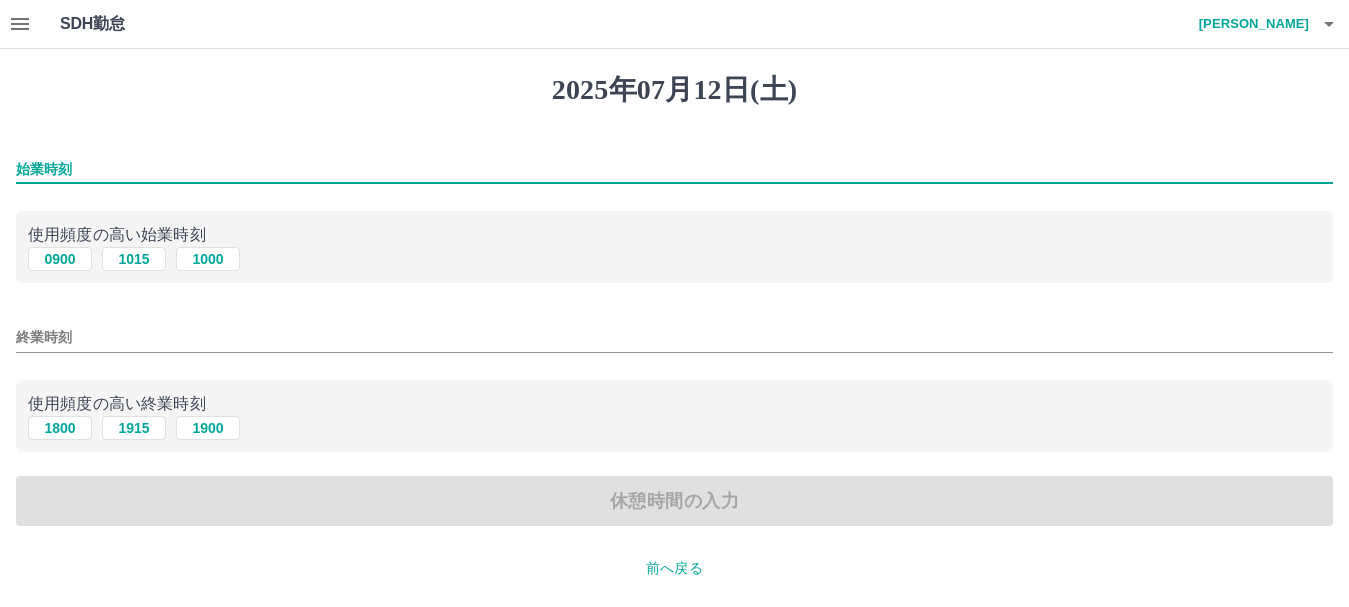 click on "始業時刻" at bounding box center (674, 169) 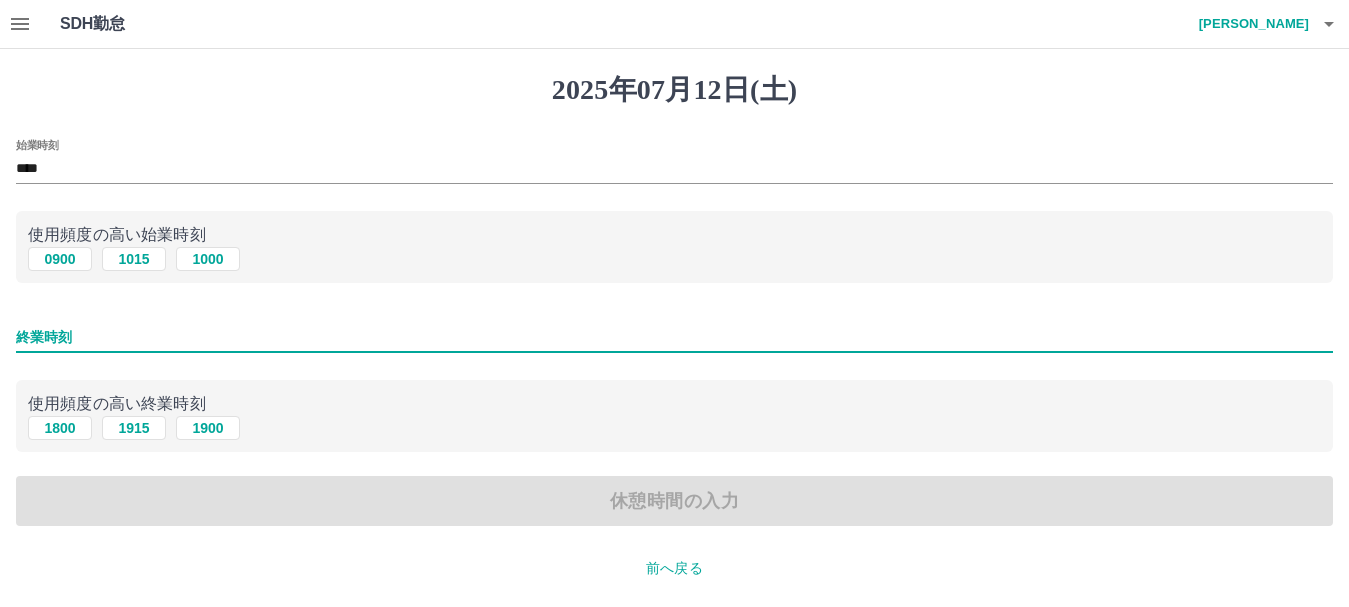 click on "終業時刻" at bounding box center [674, 337] 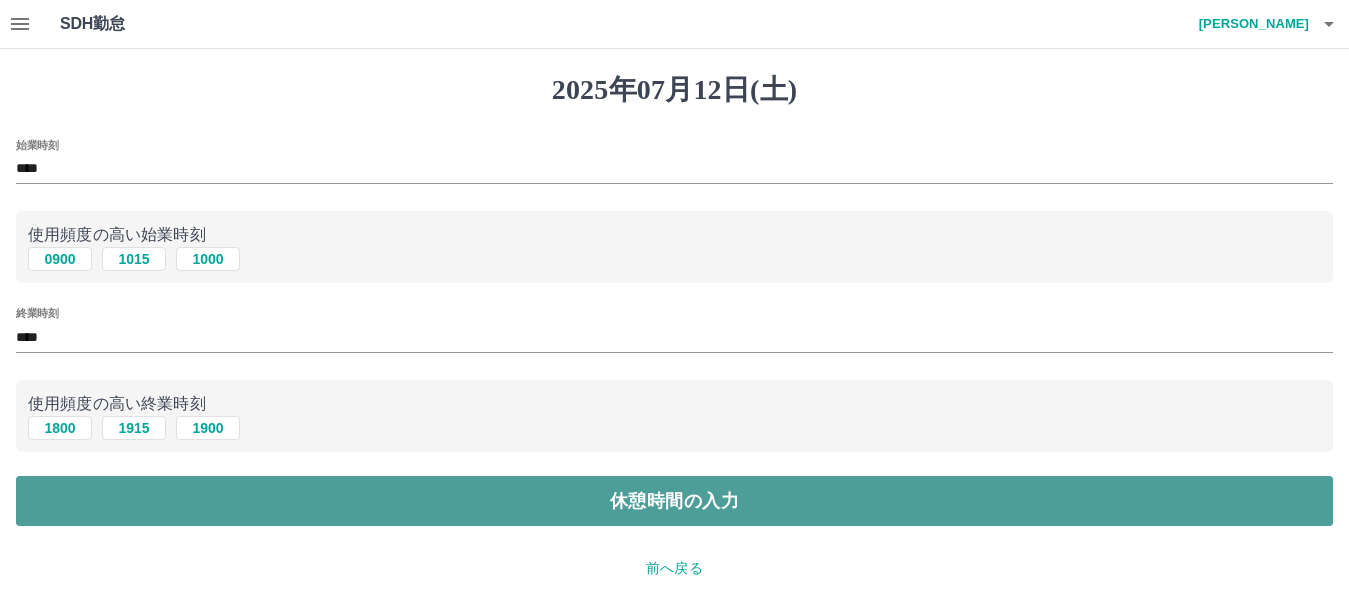 click on "休憩時間の入力" at bounding box center (674, 501) 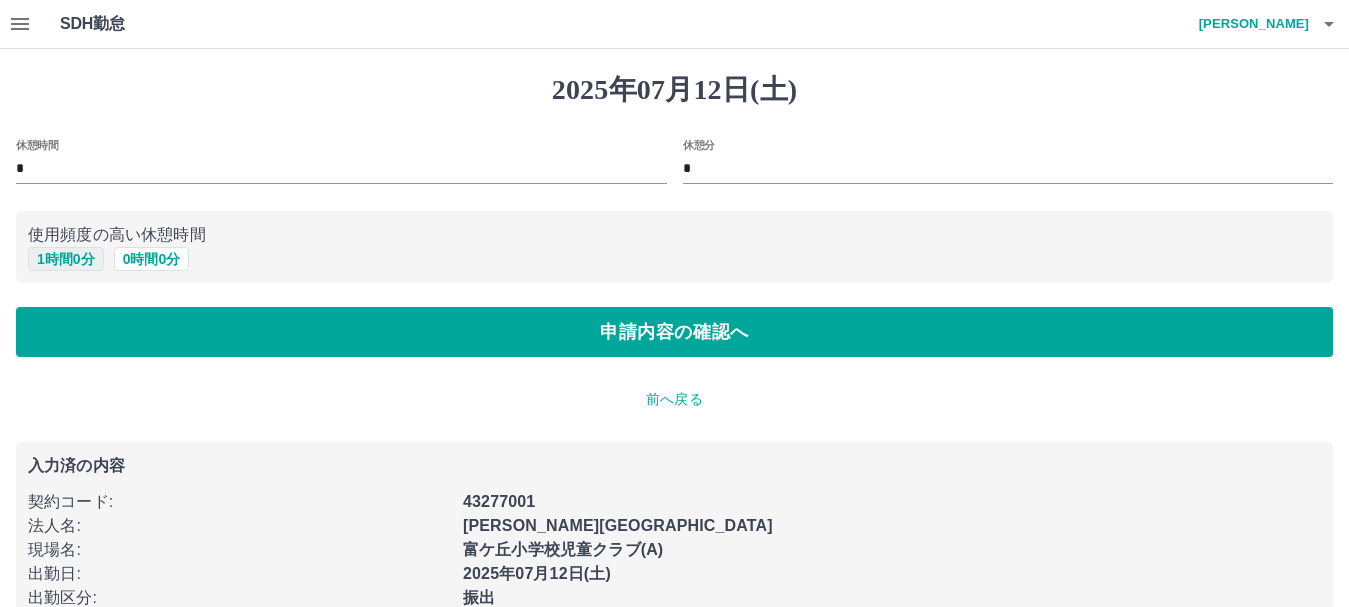 click on "1 時間 0 分" at bounding box center (66, 259) 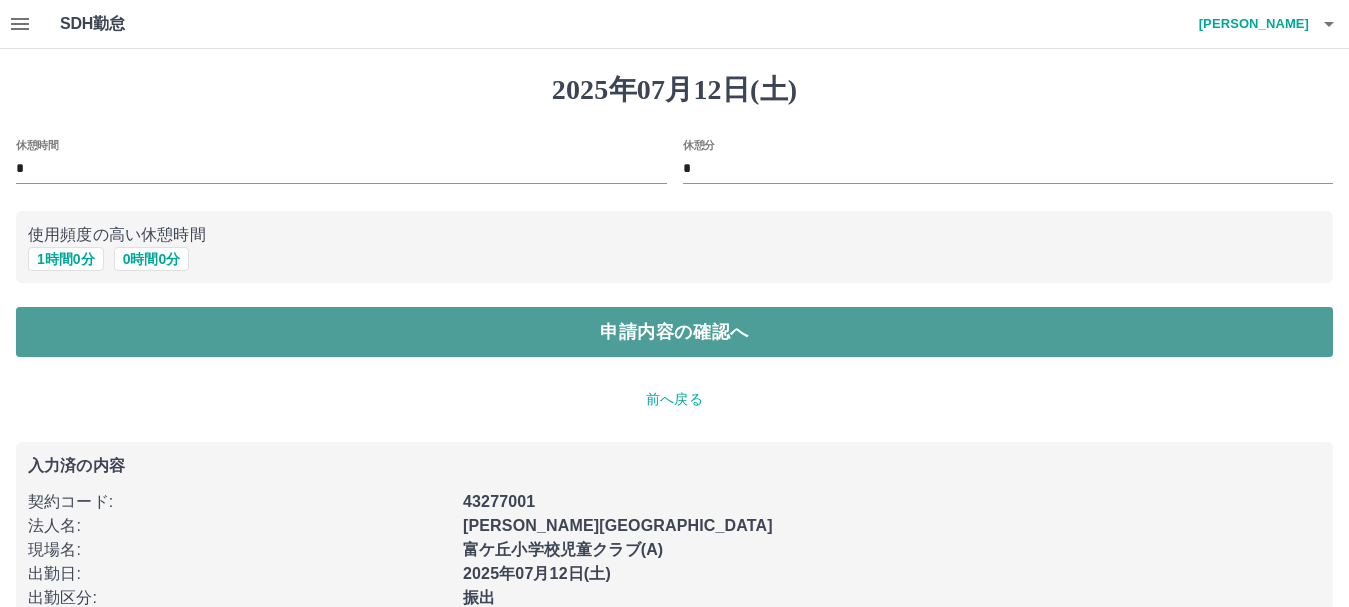 click on "申請内容の確認へ" at bounding box center [674, 332] 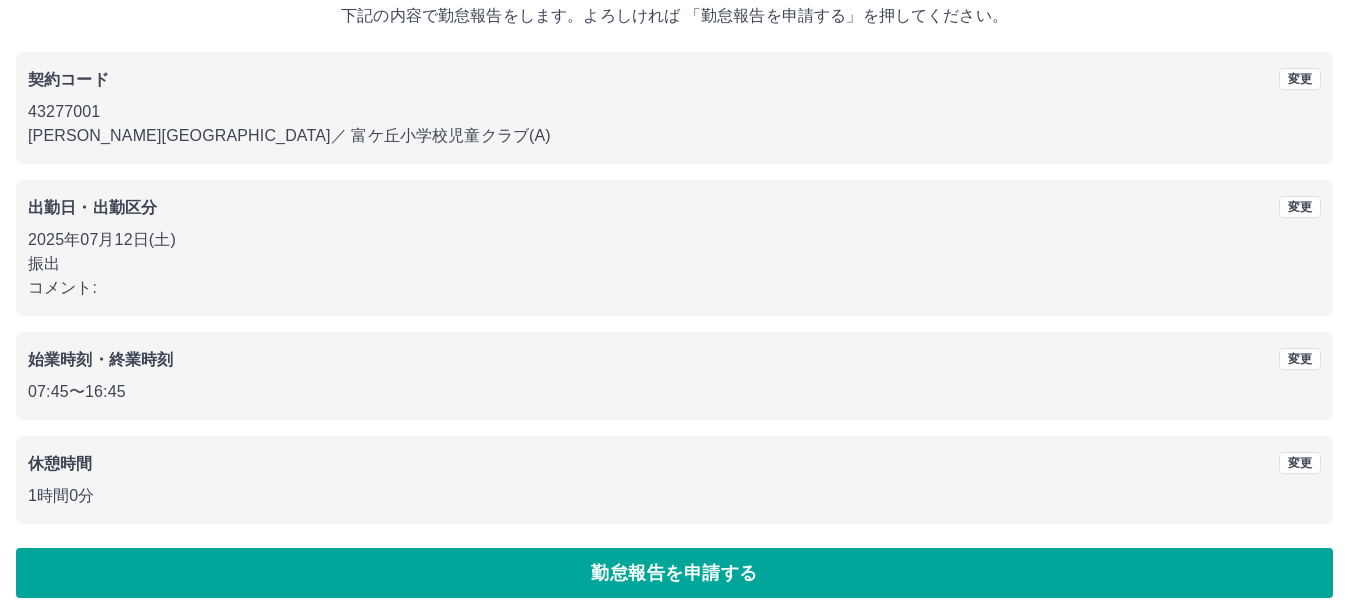 scroll, scrollTop: 142, scrollLeft: 0, axis: vertical 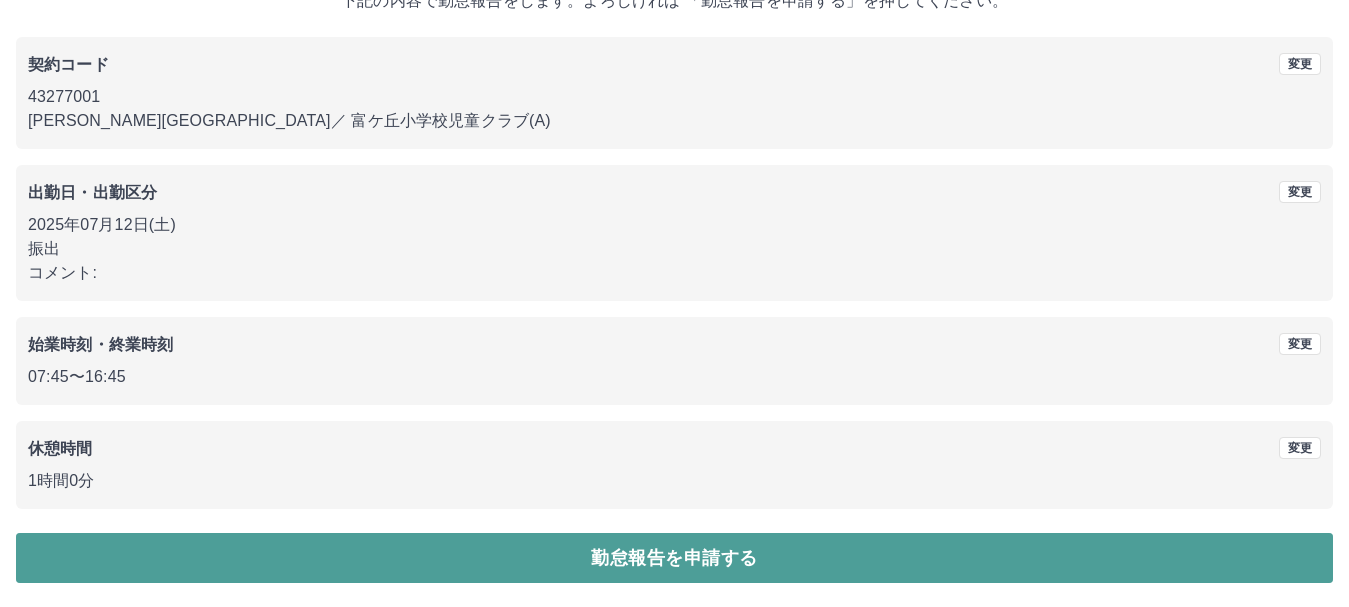click on "勤怠報告を申請する" at bounding box center (674, 558) 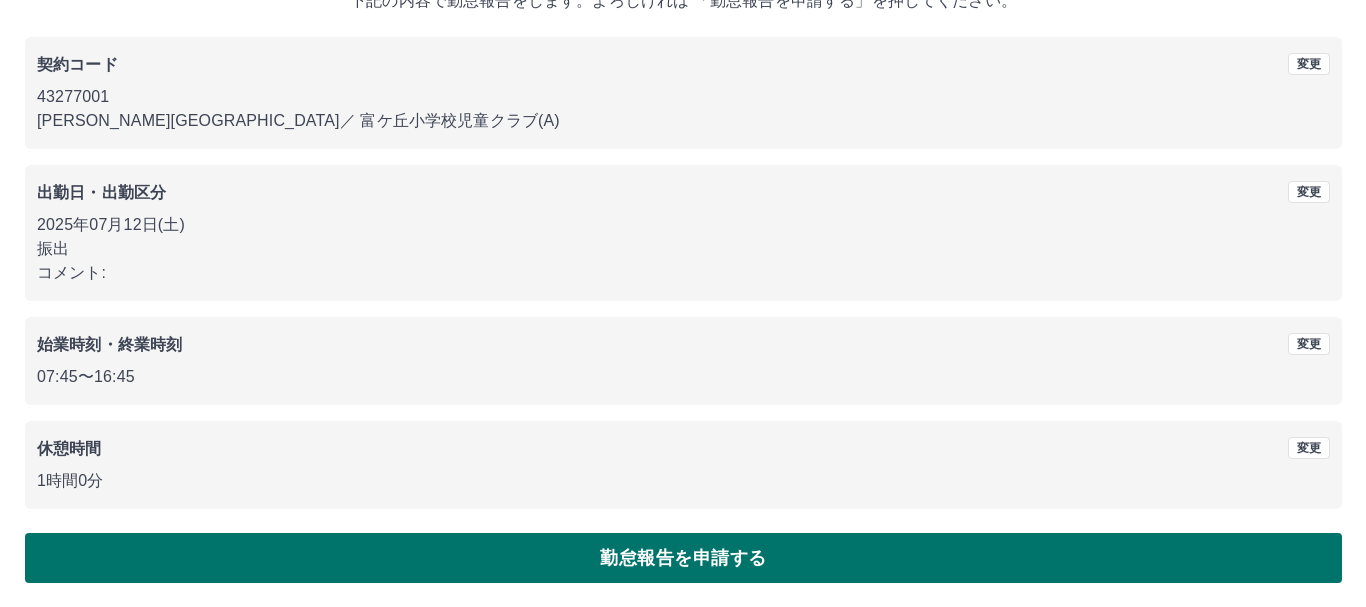 scroll, scrollTop: 0, scrollLeft: 0, axis: both 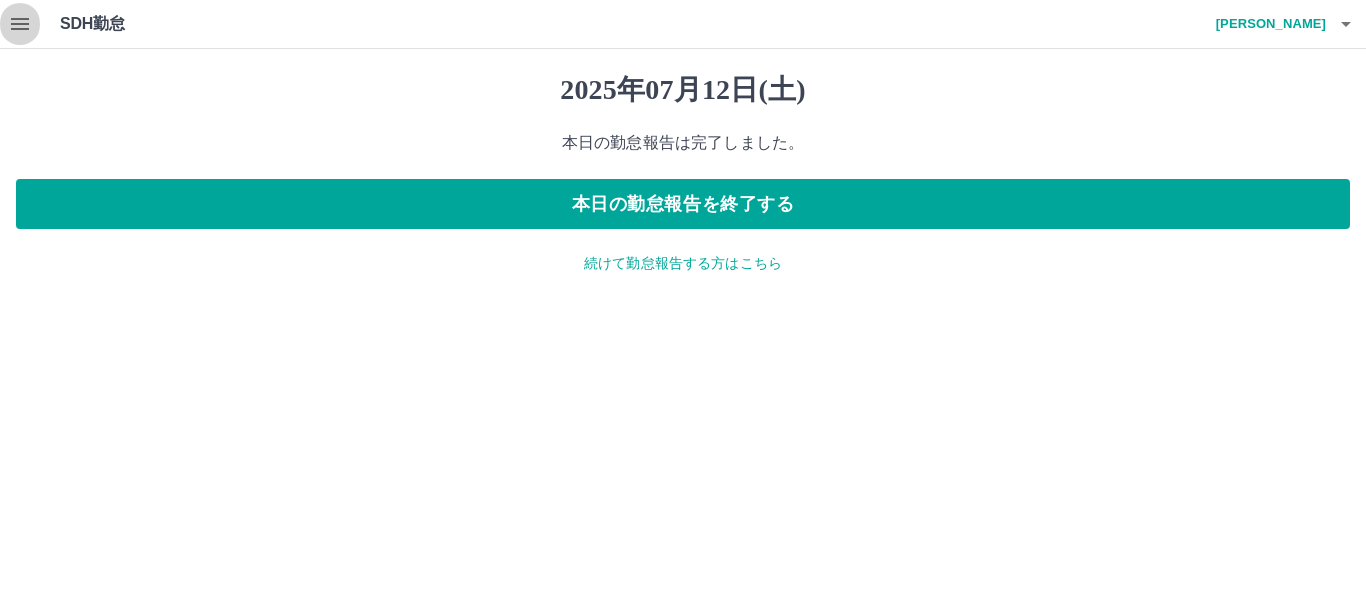 click 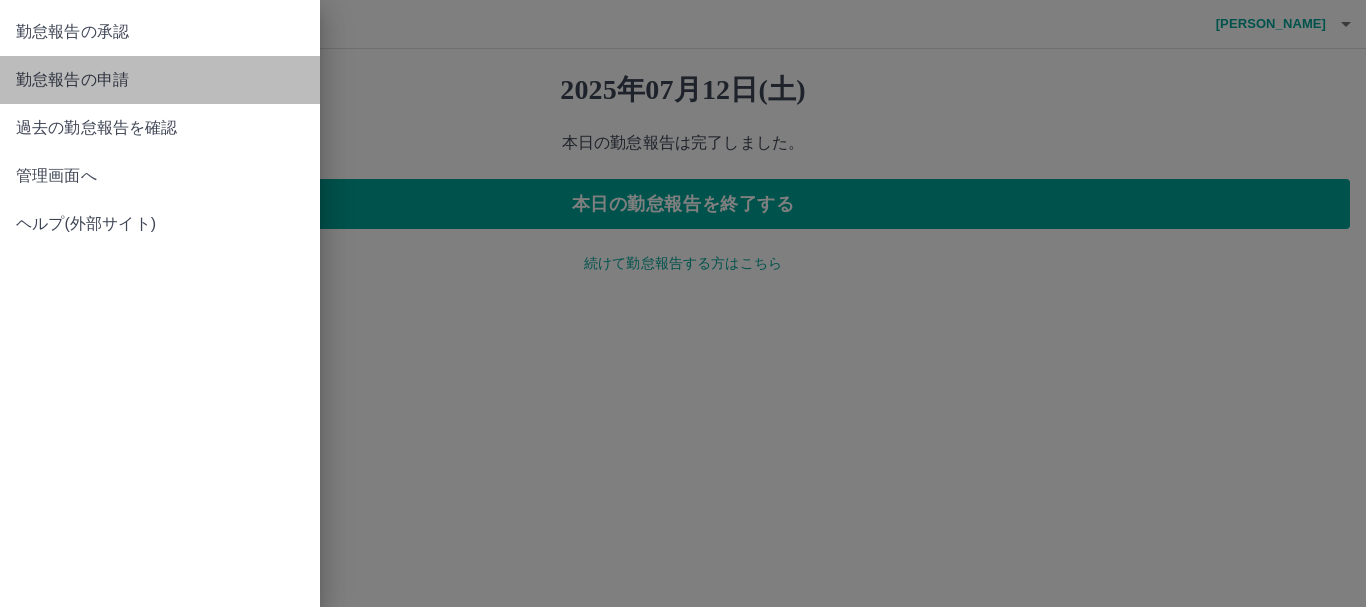 click on "勤怠報告の申請" at bounding box center [160, 80] 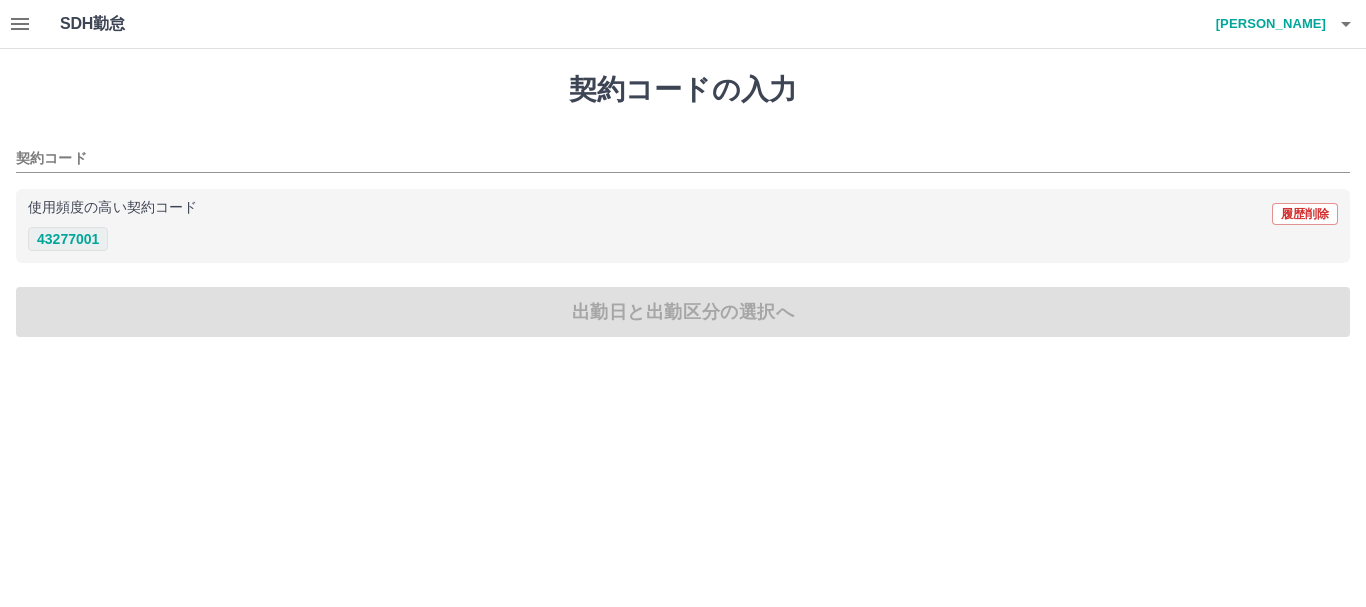 click on "43277001" at bounding box center [68, 239] 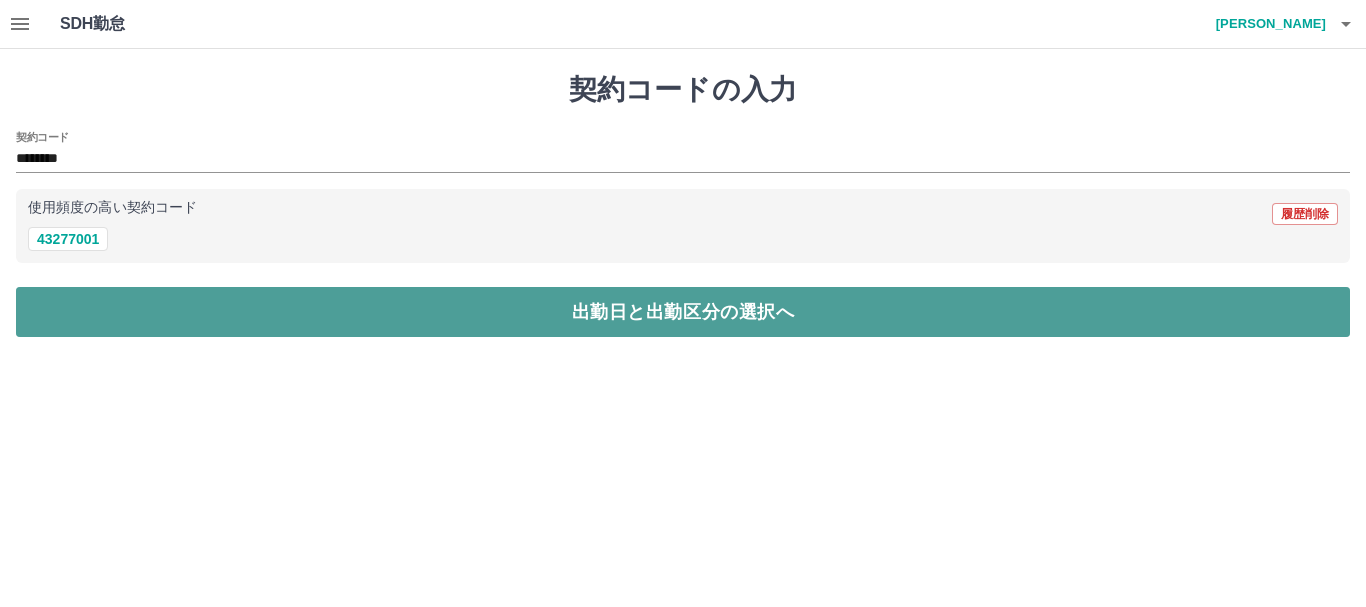 click on "出勤日と出勤区分の選択へ" at bounding box center [683, 312] 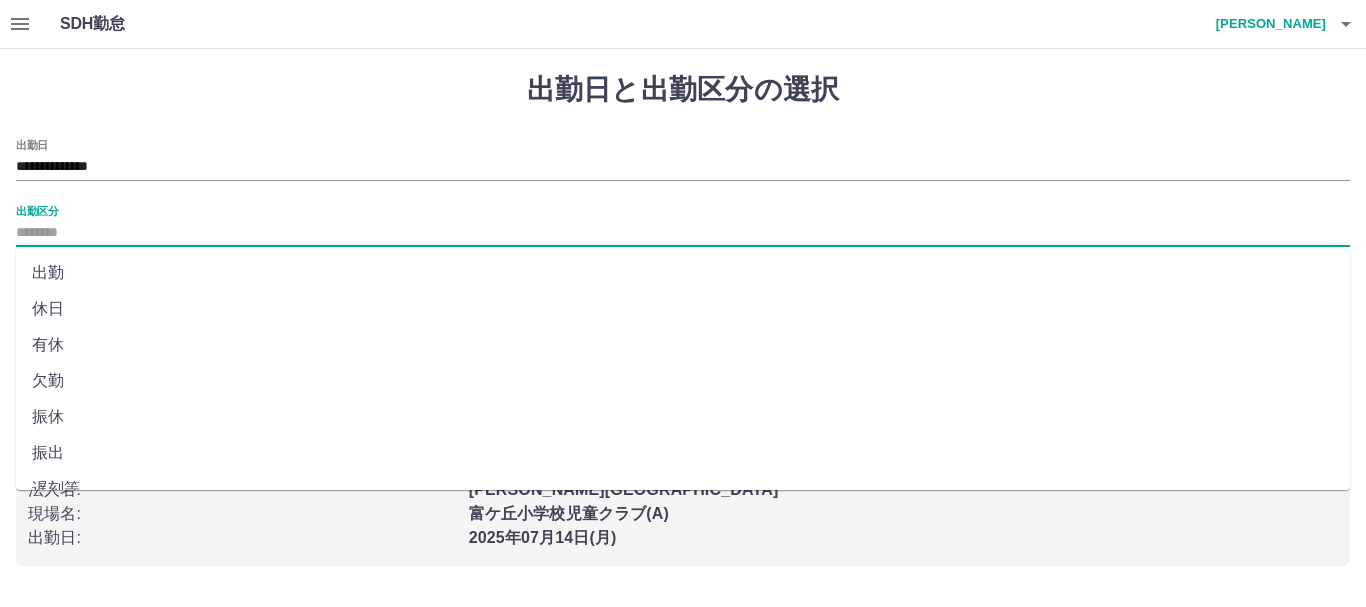 click on "出勤区分" at bounding box center [683, 233] 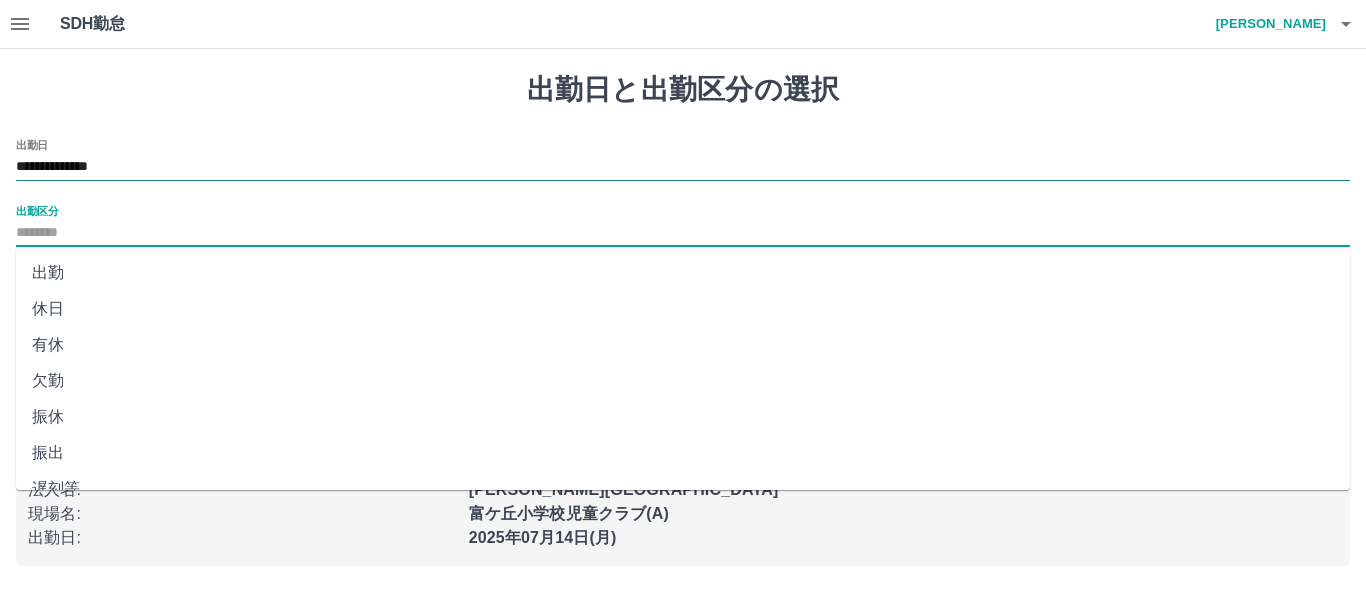 click on "**********" at bounding box center [683, 167] 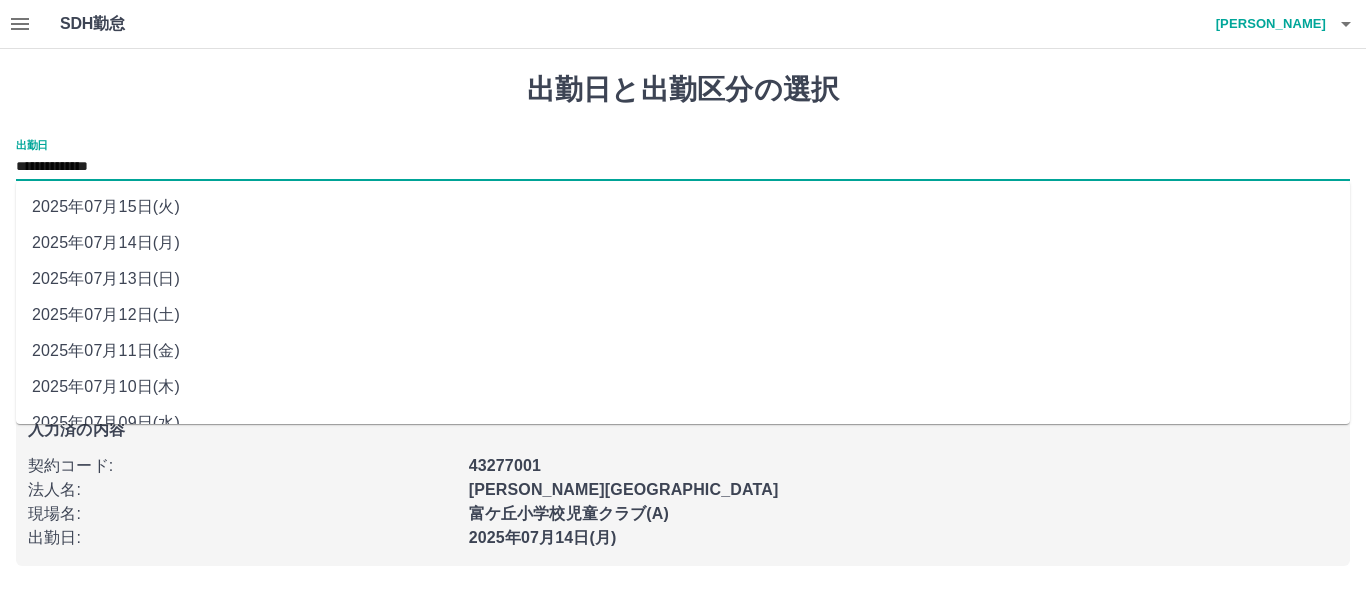 click on "2025年07月13日(日)" at bounding box center [683, 279] 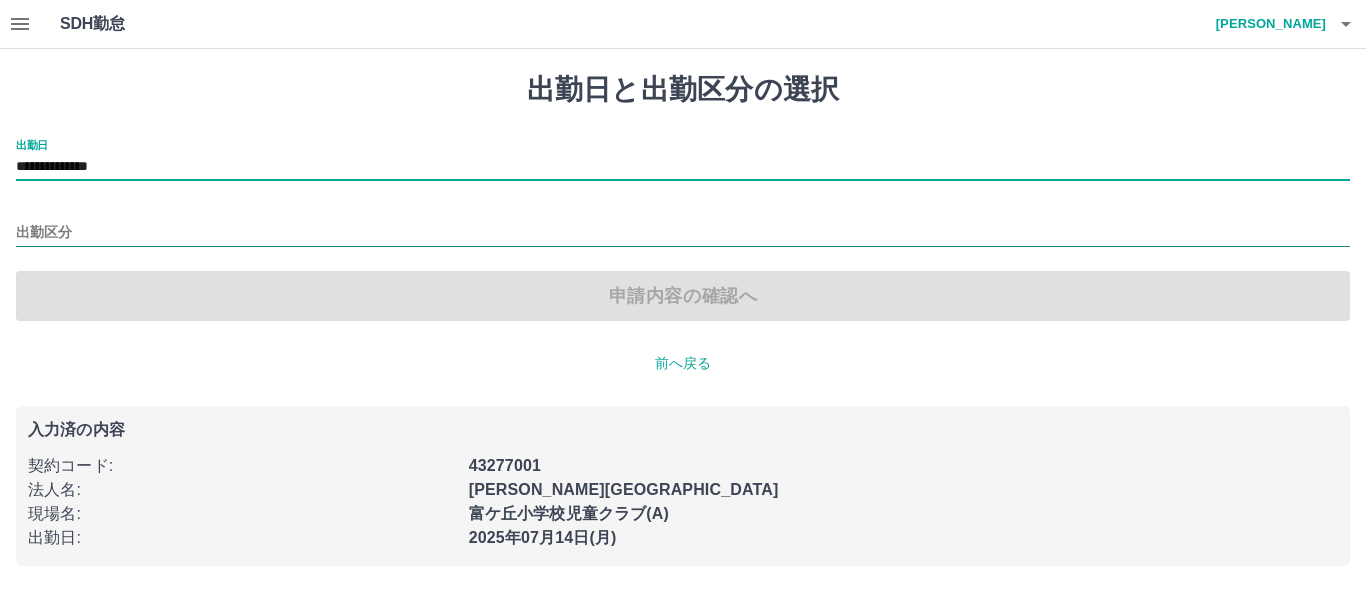click on "出勤区分" at bounding box center [683, 233] 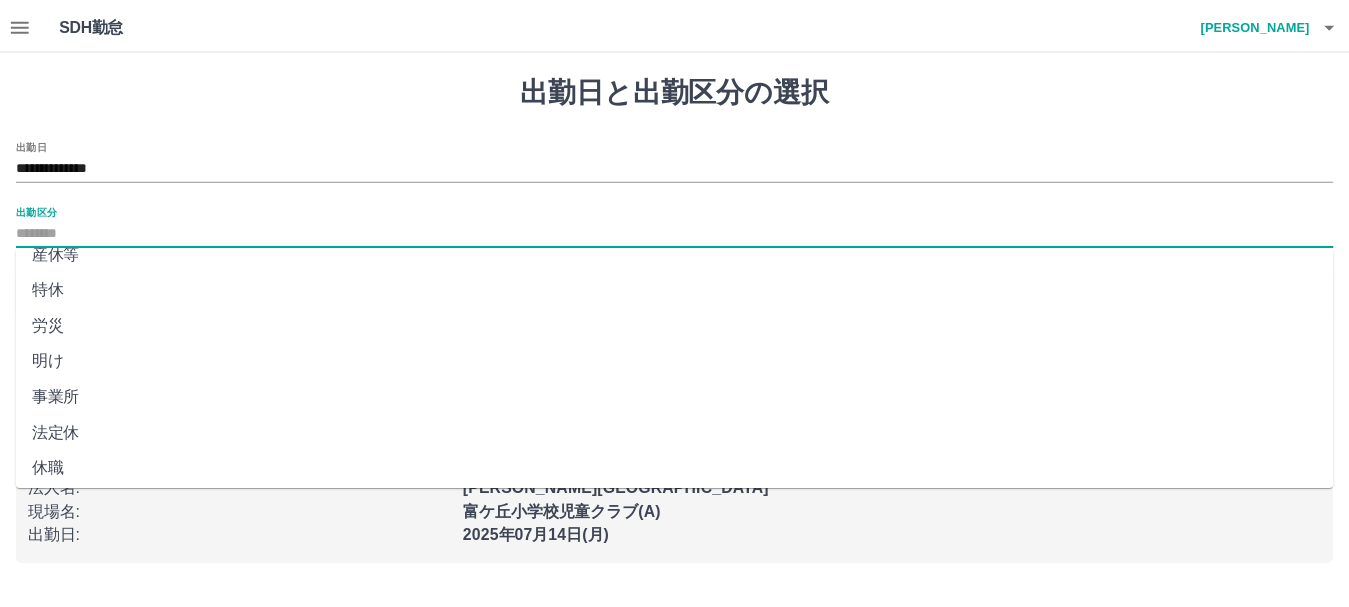 scroll, scrollTop: 421, scrollLeft: 0, axis: vertical 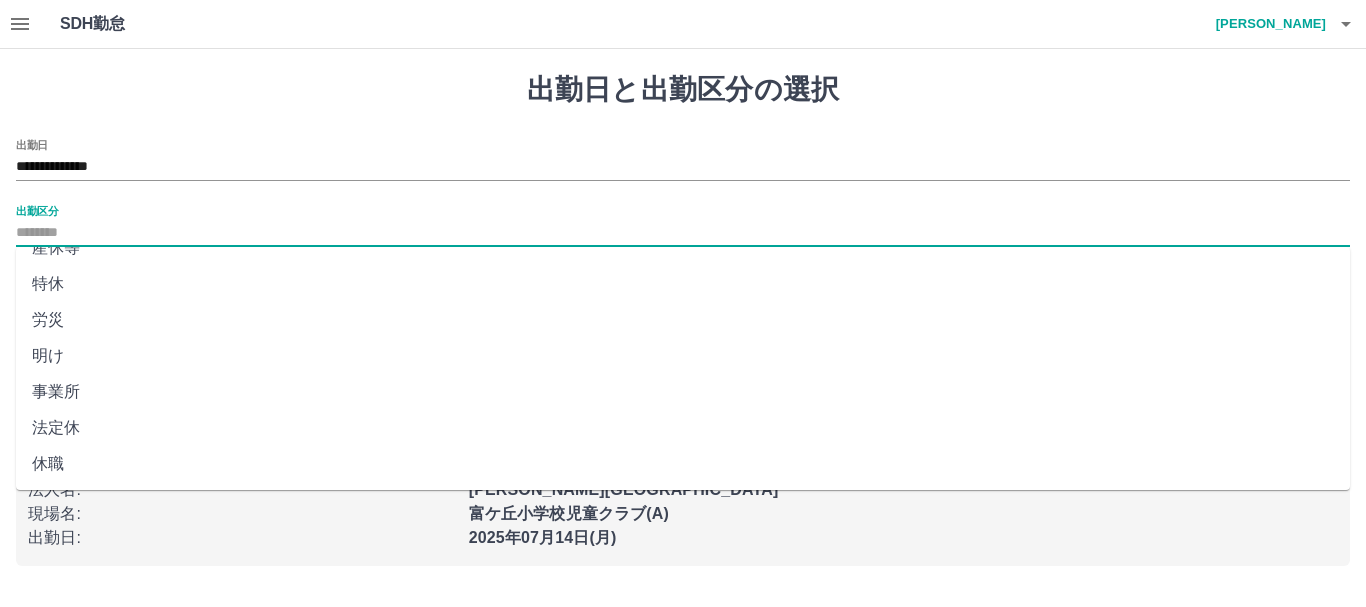 click on "法定休" at bounding box center [683, 428] 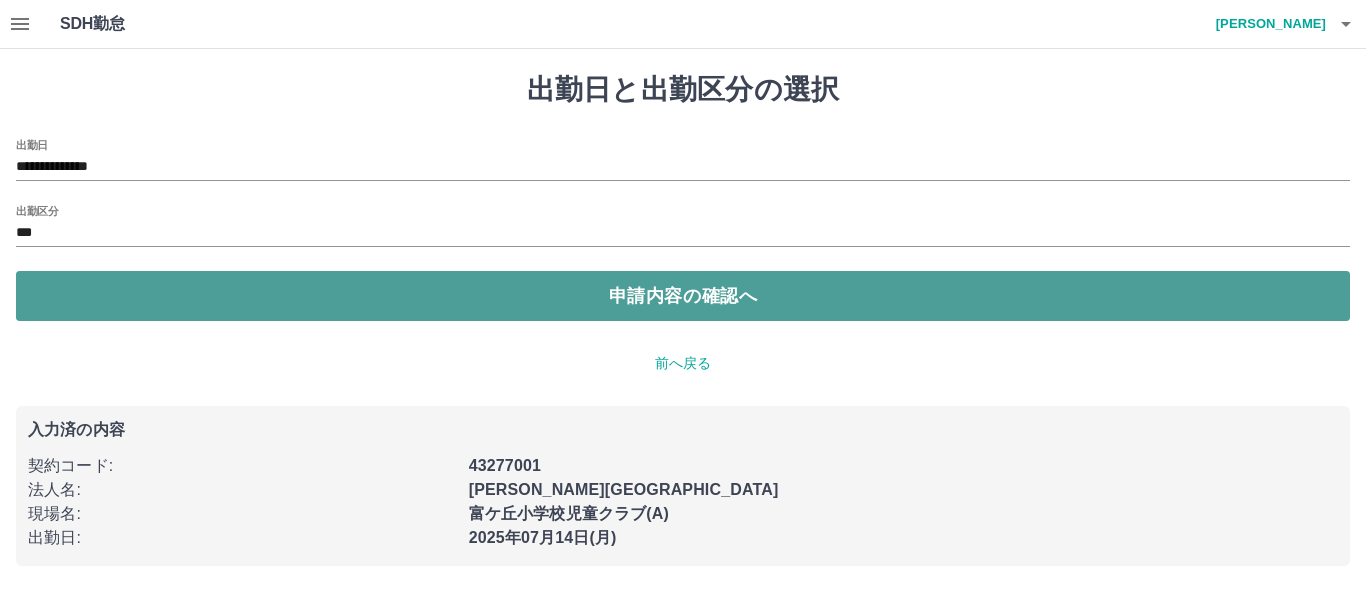 click on "申請内容の確認へ" at bounding box center (683, 296) 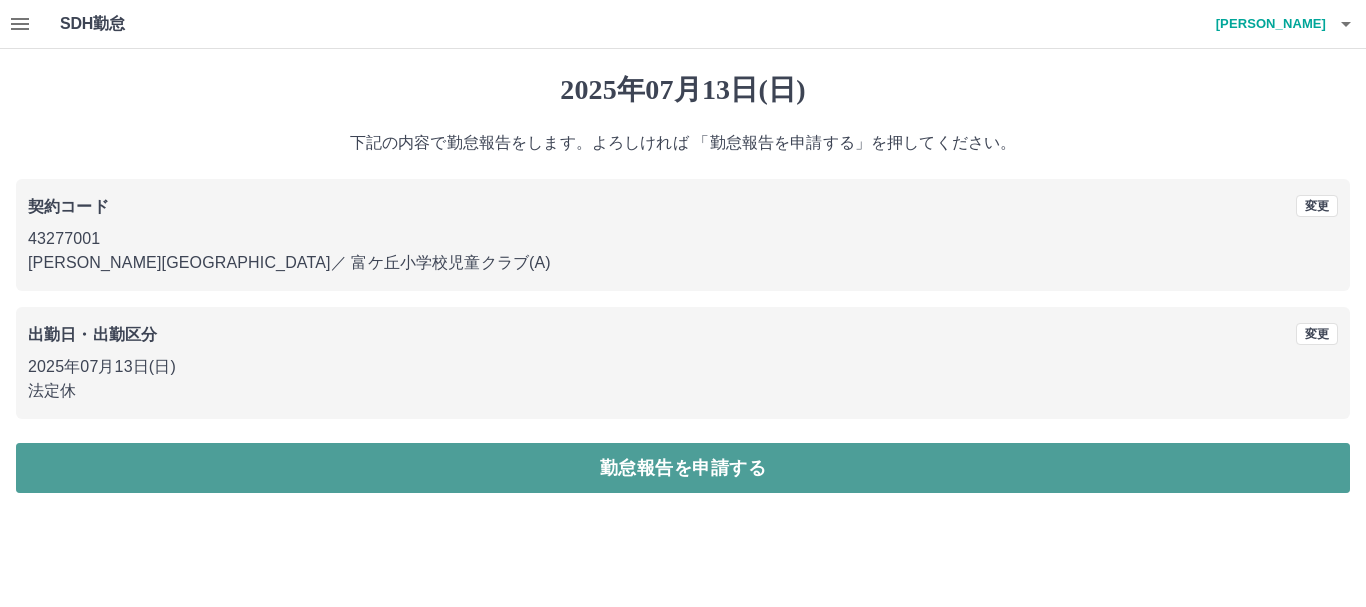 click on "勤怠報告を申請する" at bounding box center (683, 468) 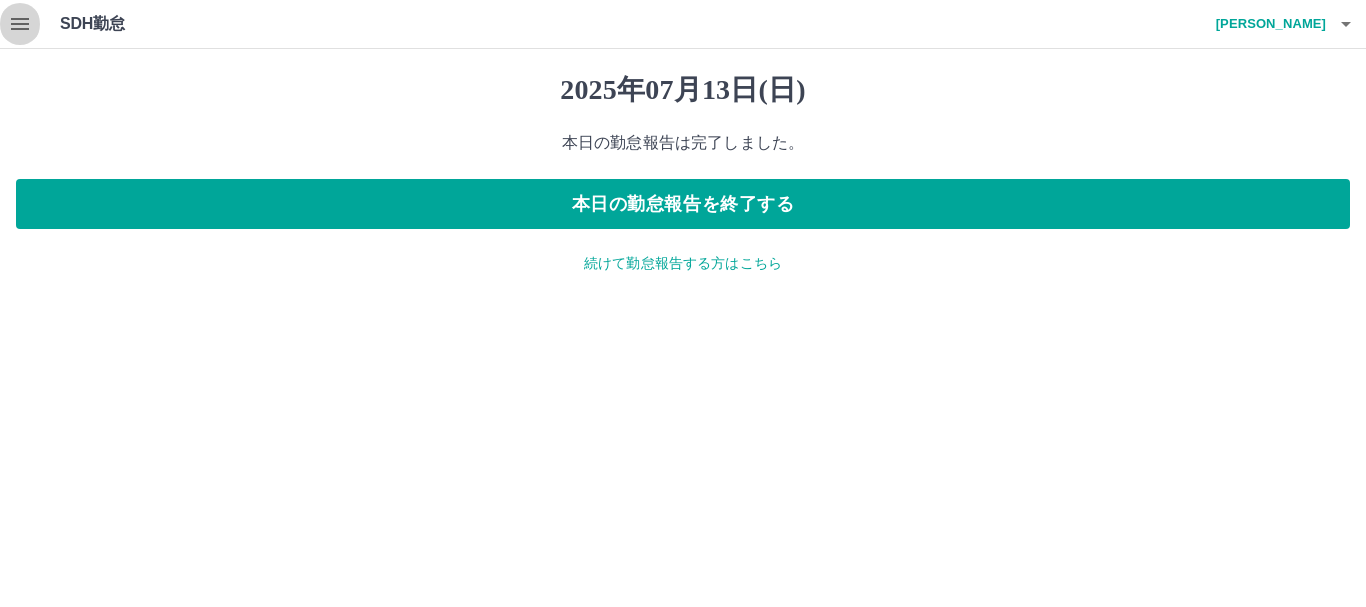 click 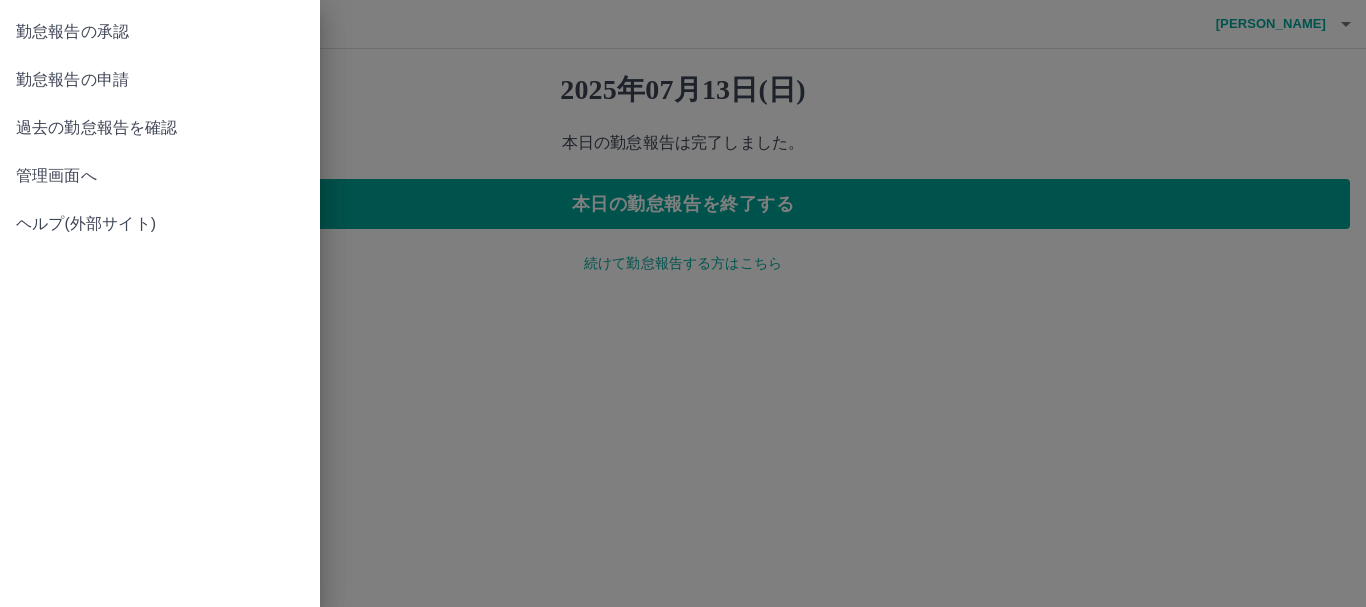 click on "勤怠報告の申請" at bounding box center (160, 80) 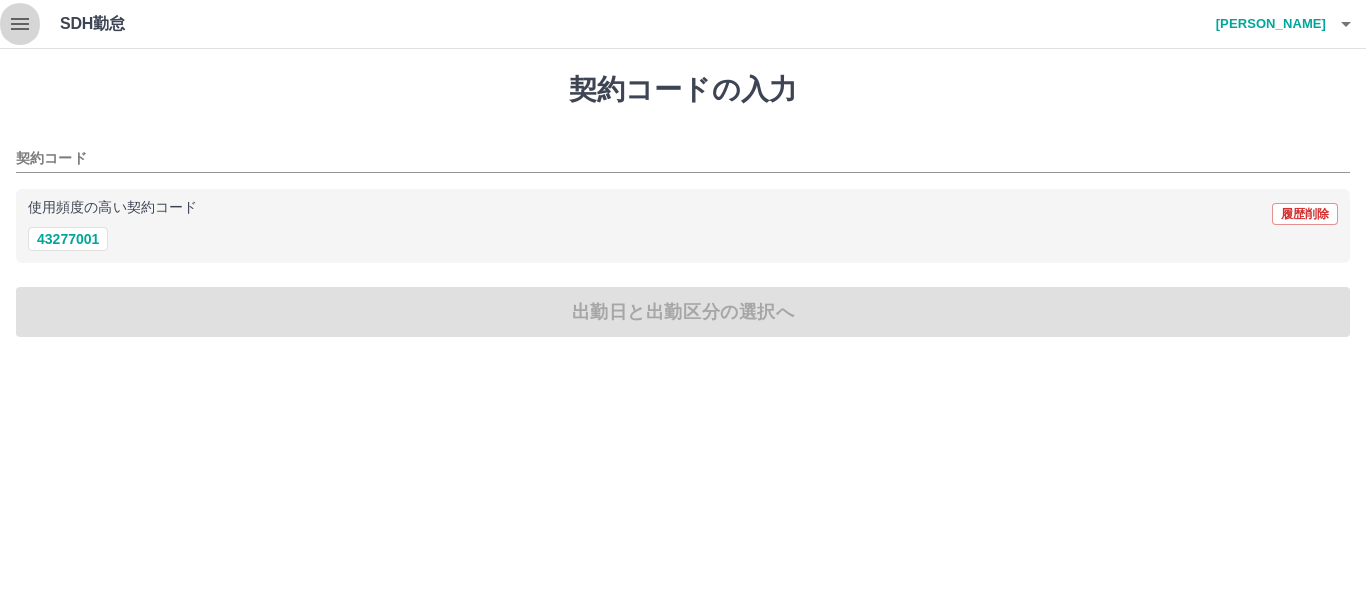 click 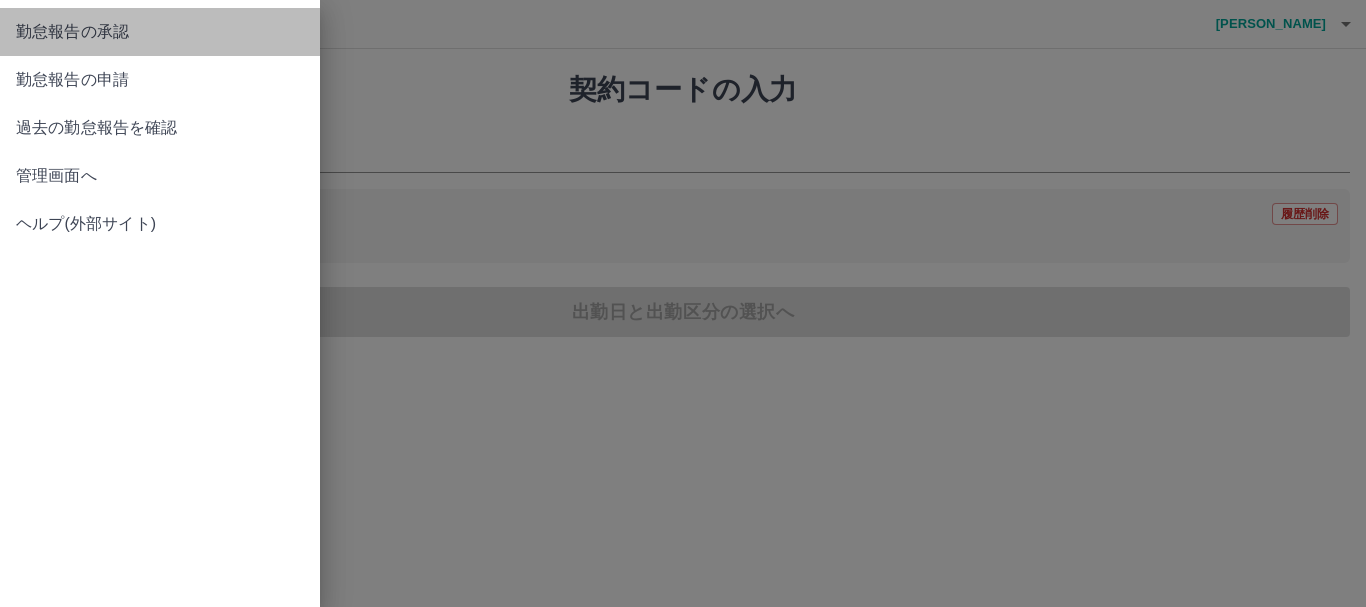 click on "勤怠報告の承認" at bounding box center (160, 32) 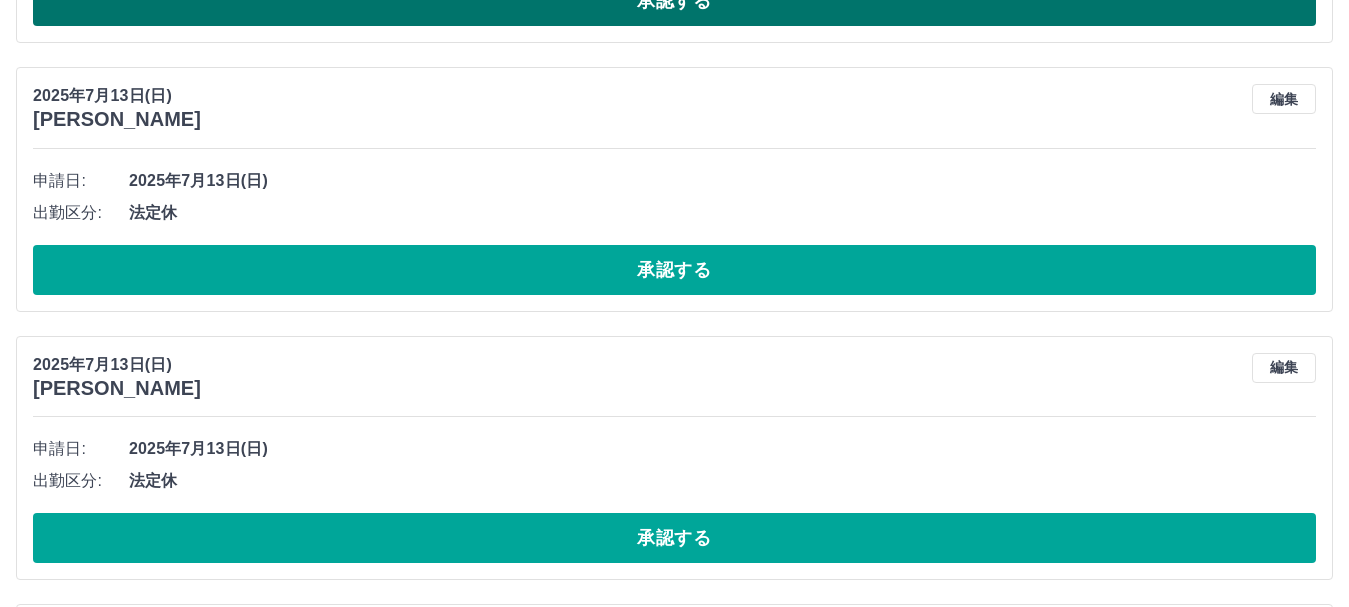 scroll, scrollTop: 1000, scrollLeft: 0, axis: vertical 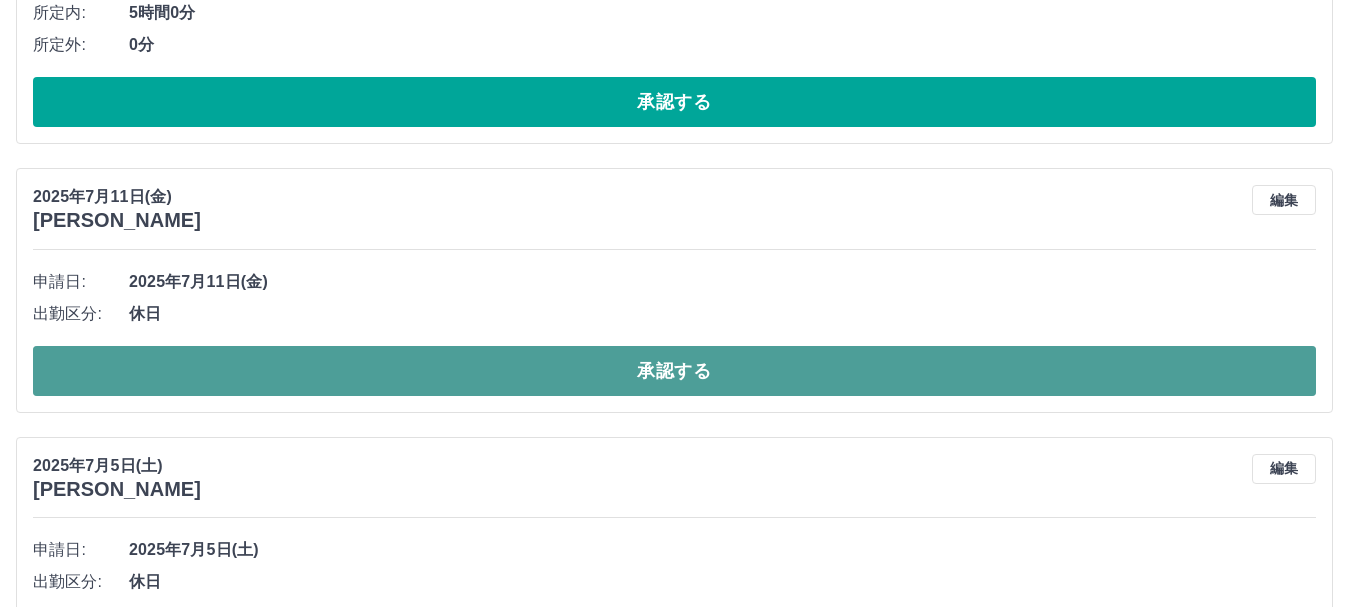 click on "承認する" at bounding box center (674, 371) 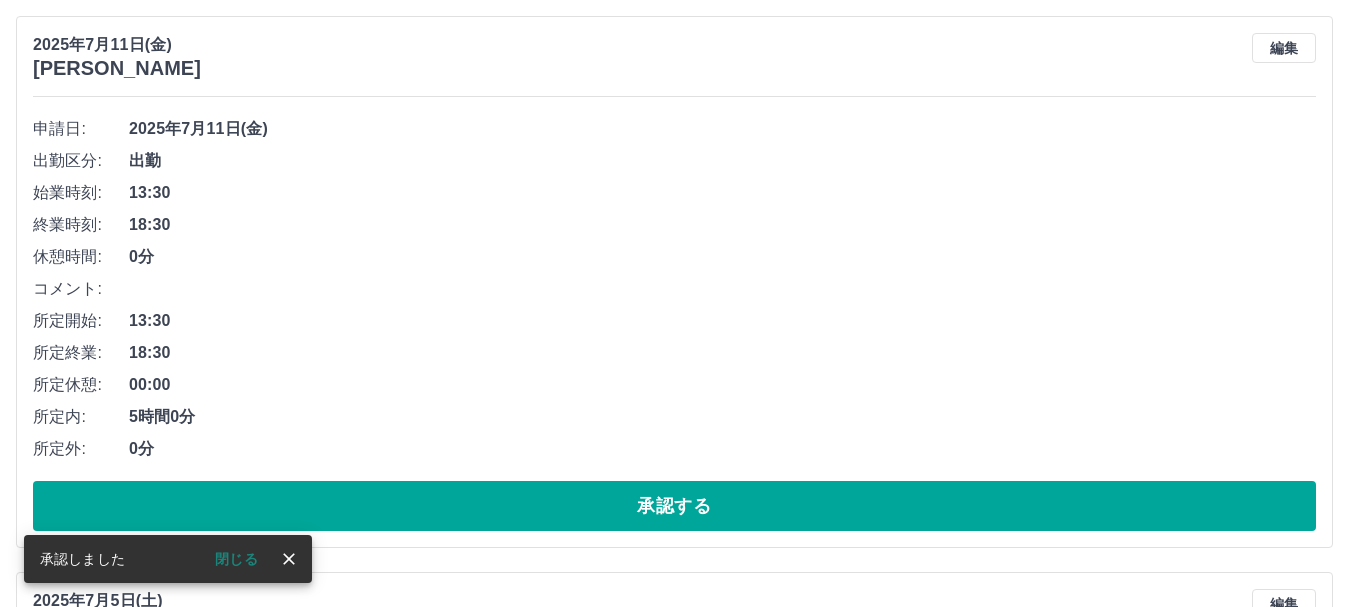 scroll, scrollTop: 5184, scrollLeft: 0, axis: vertical 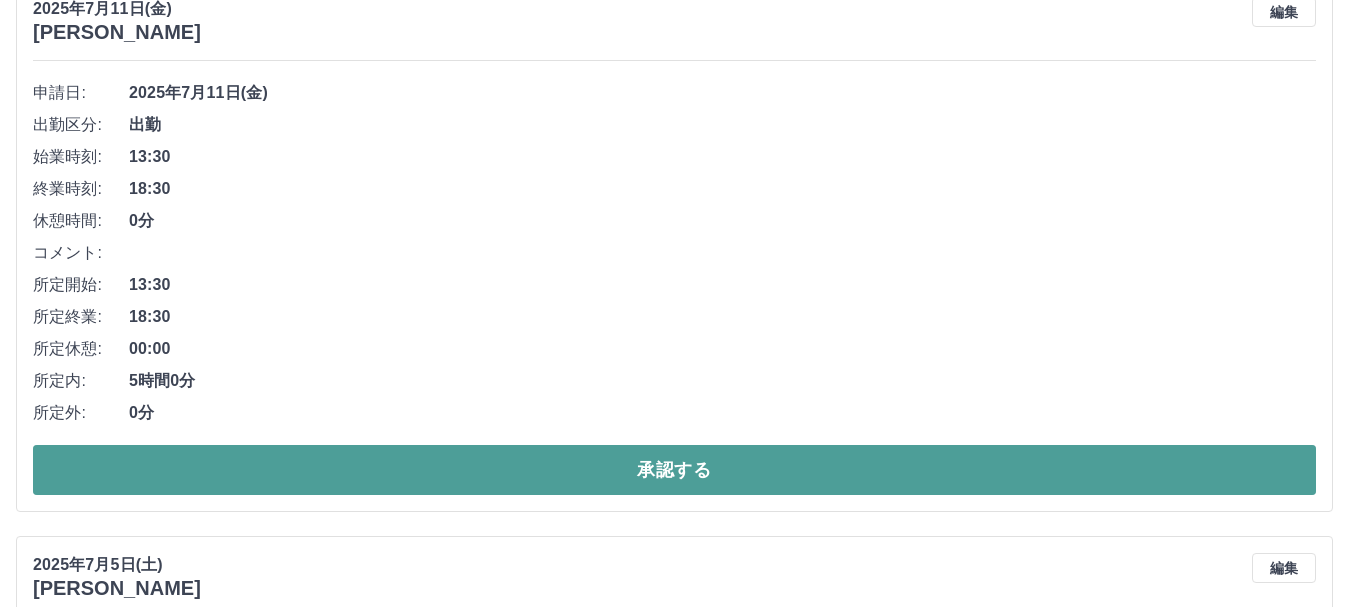 click on "承認する" at bounding box center (674, 470) 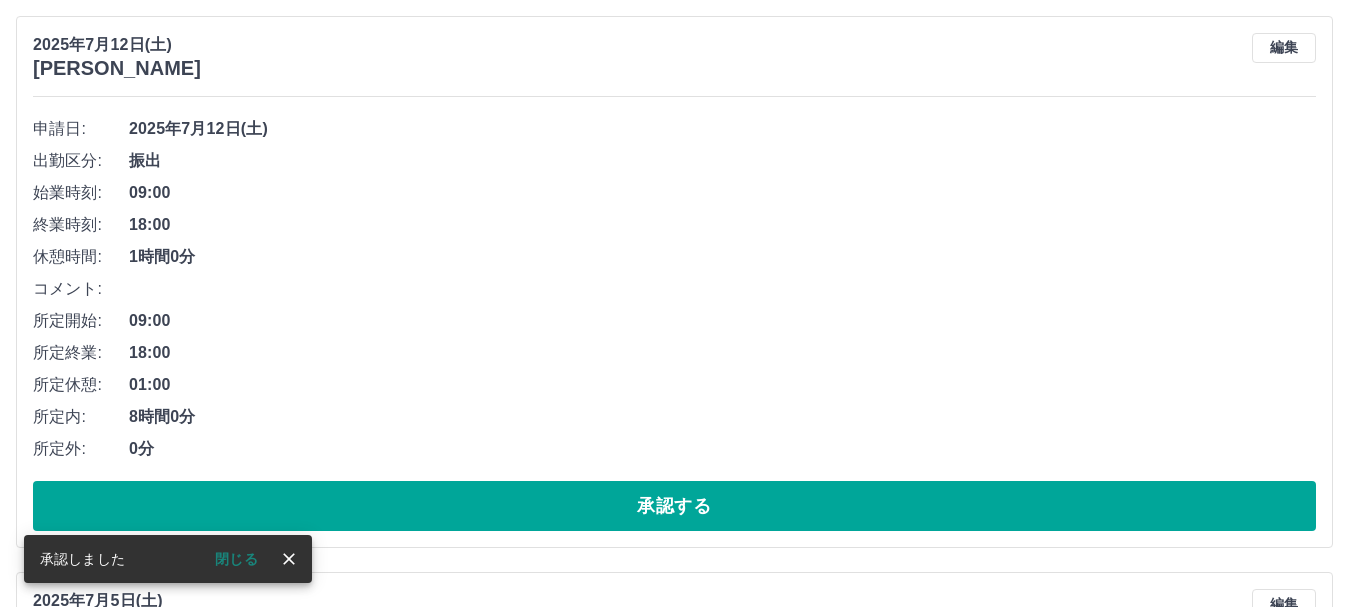 scroll, scrollTop: 4627, scrollLeft: 0, axis: vertical 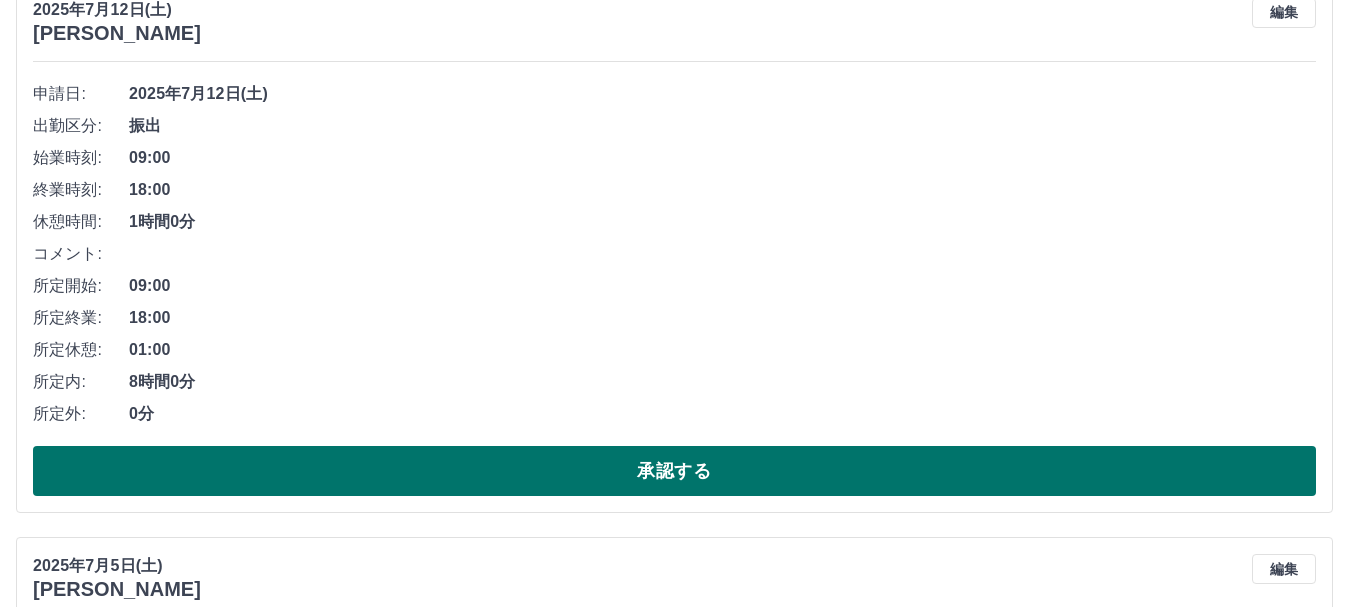 click on "承認する" at bounding box center [674, 471] 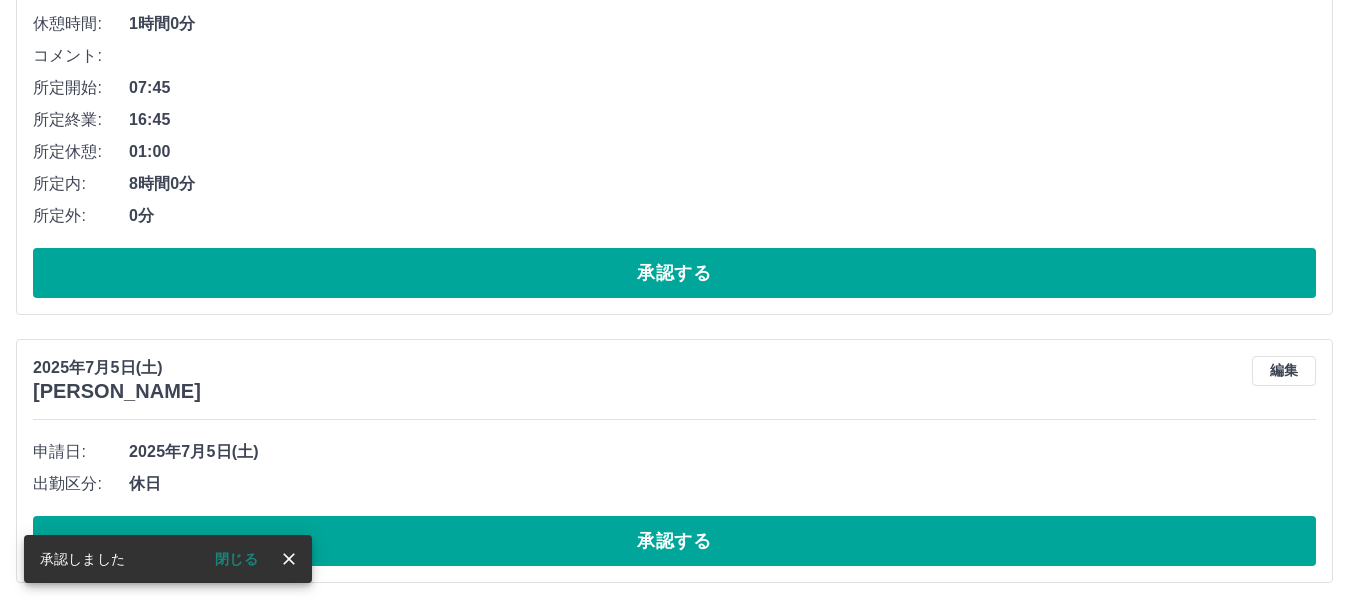 scroll, scrollTop: 4071, scrollLeft: 0, axis: vertical 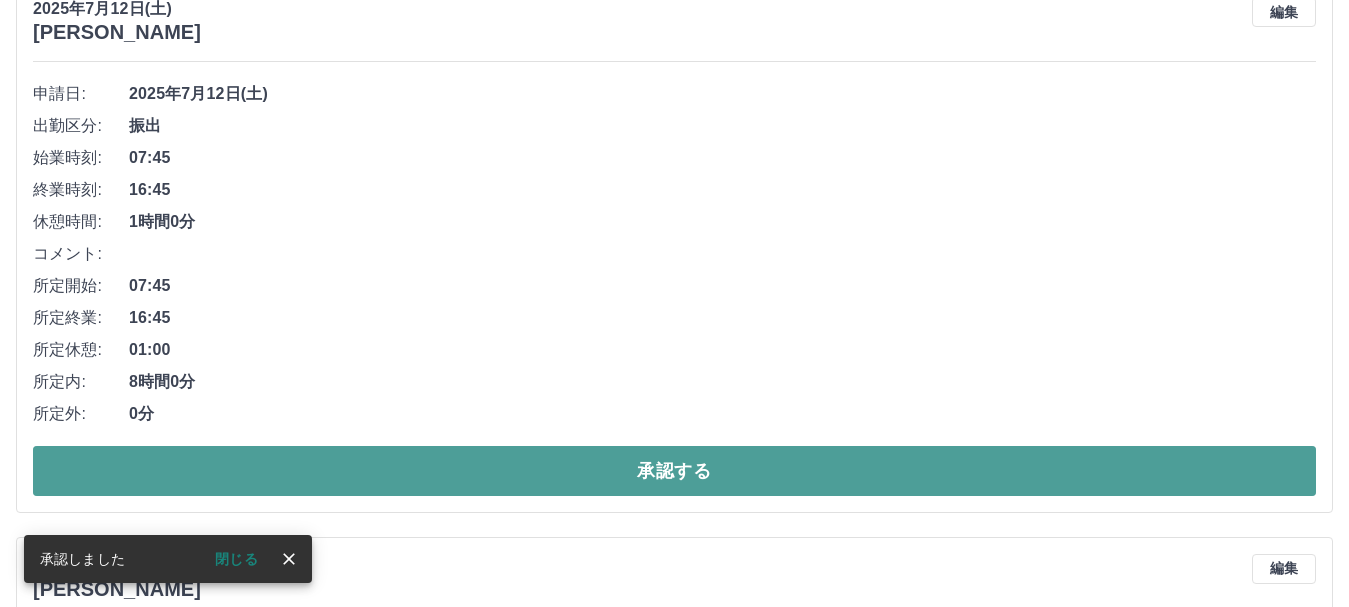 click on "承認する" at bounding box center [674, 471] 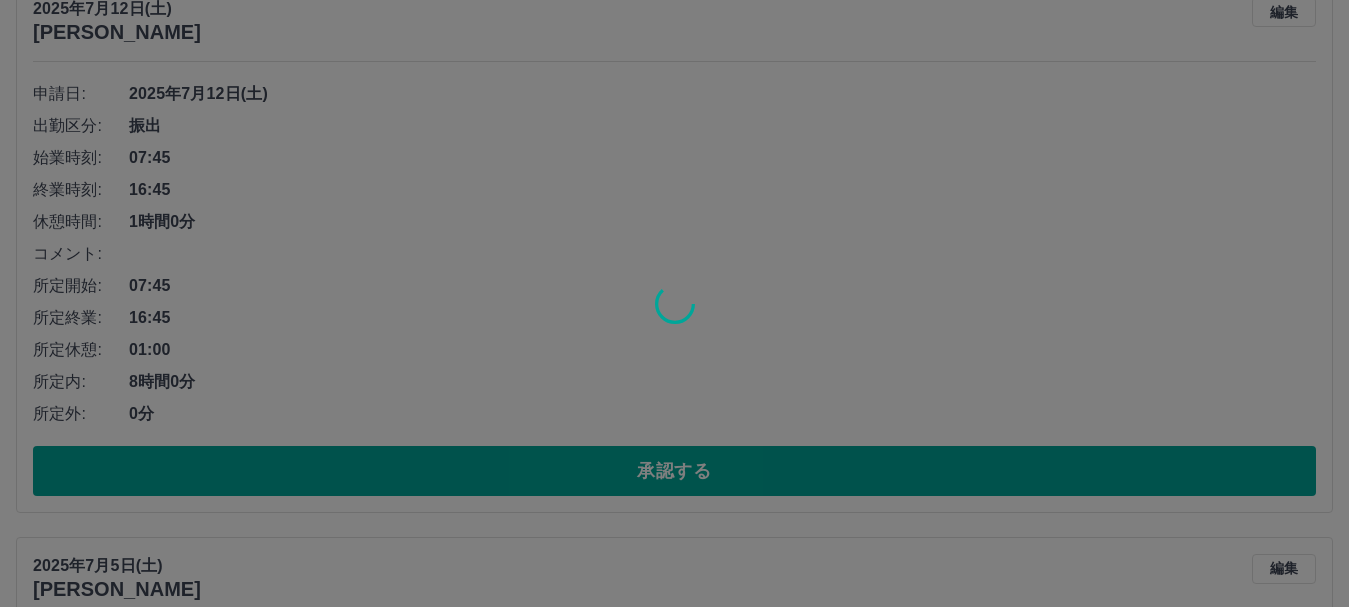 scroll, scrollTop: 3514, scrollLeft: 0, axis: vertical 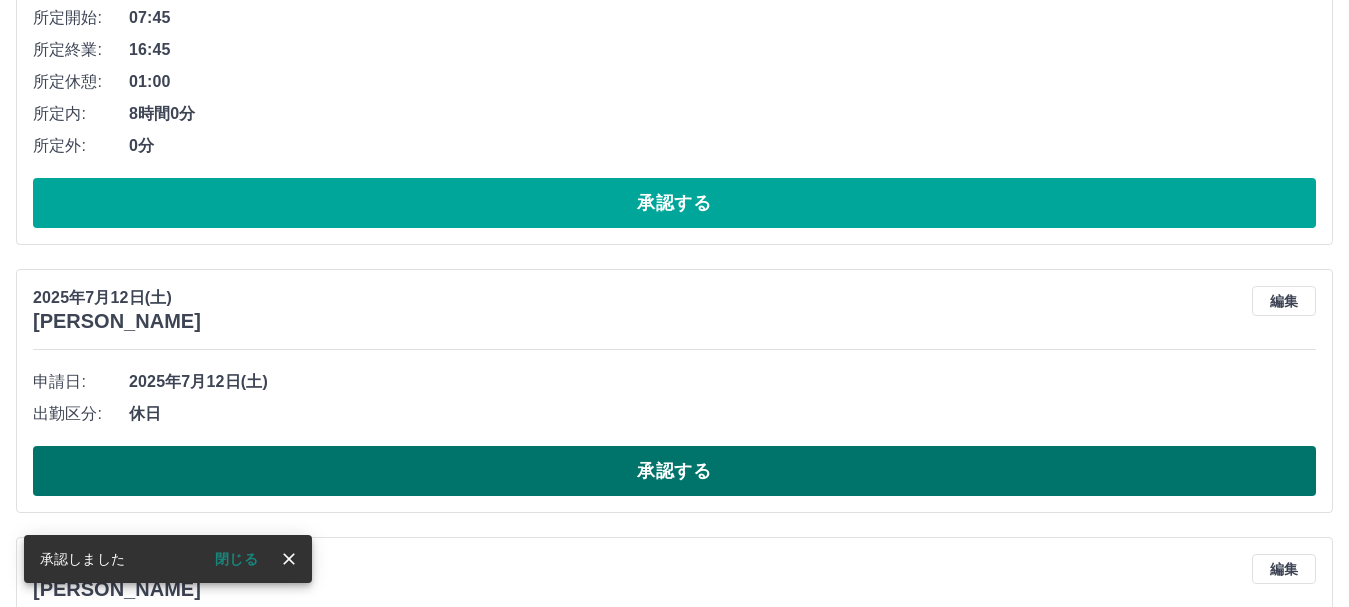 click on "承認する" at bounding box center [674, 471] 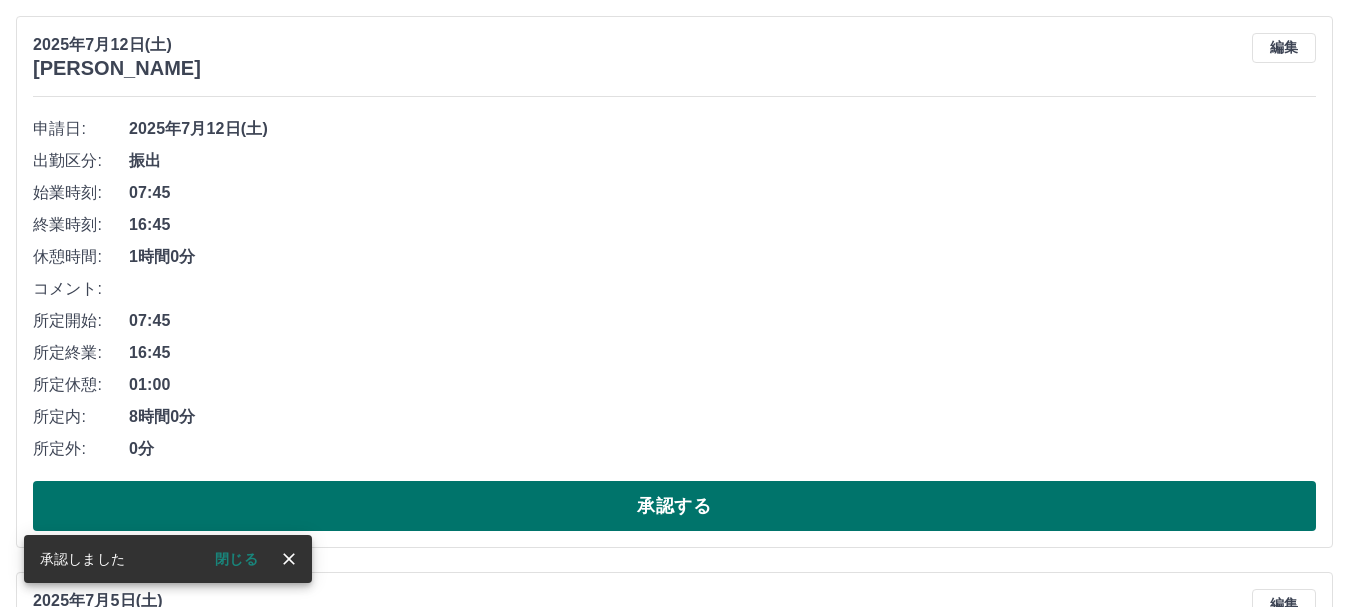 scroll, scrollTop: 3246, scrollLeft: 0, axis: vertical 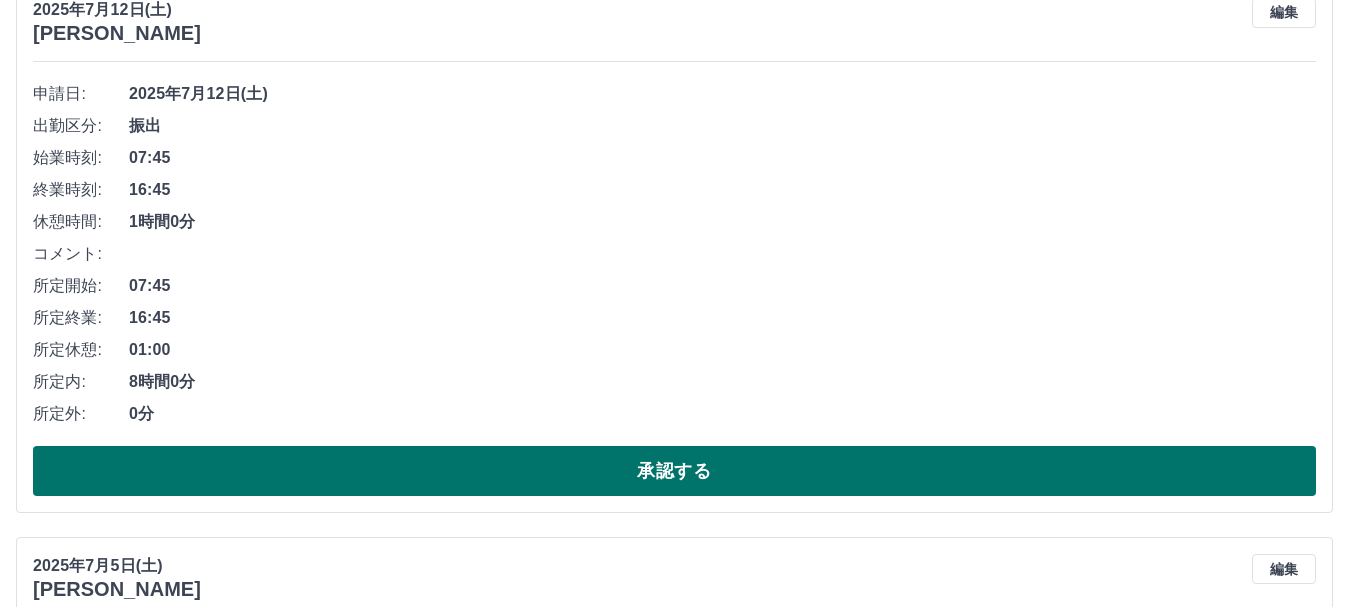 click on "承認する" at bounding box center [674, 471] 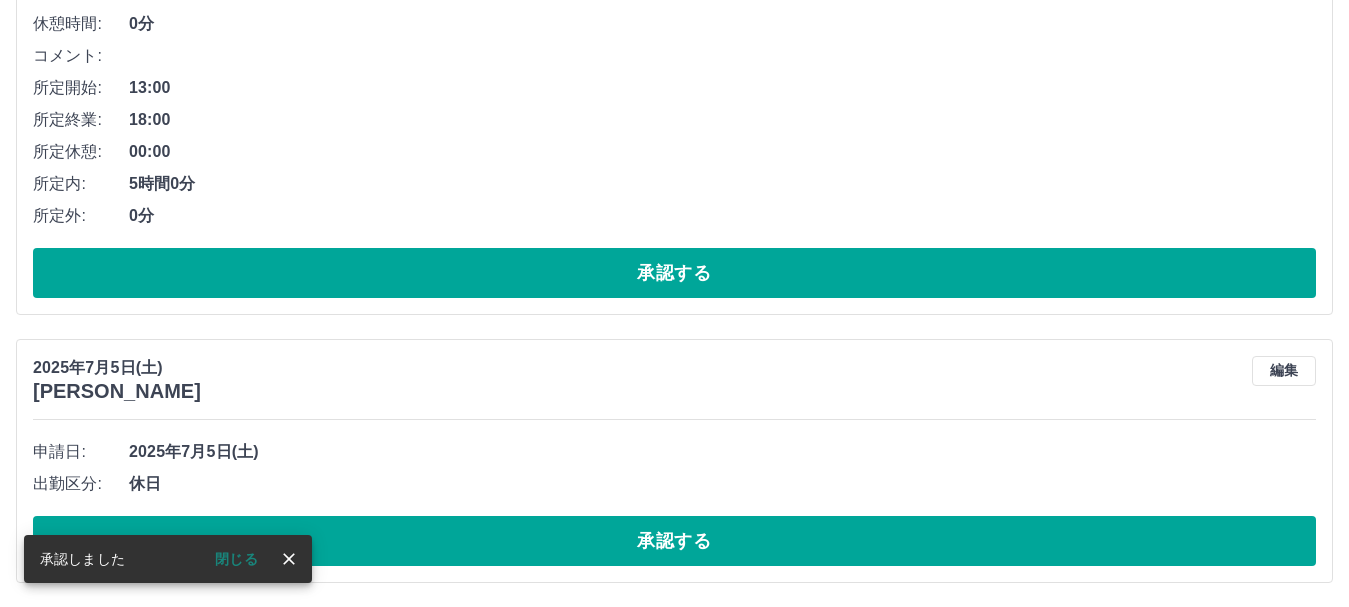 scroll, scrollTop: 2690, scrollLeft: 0, axis: vertical 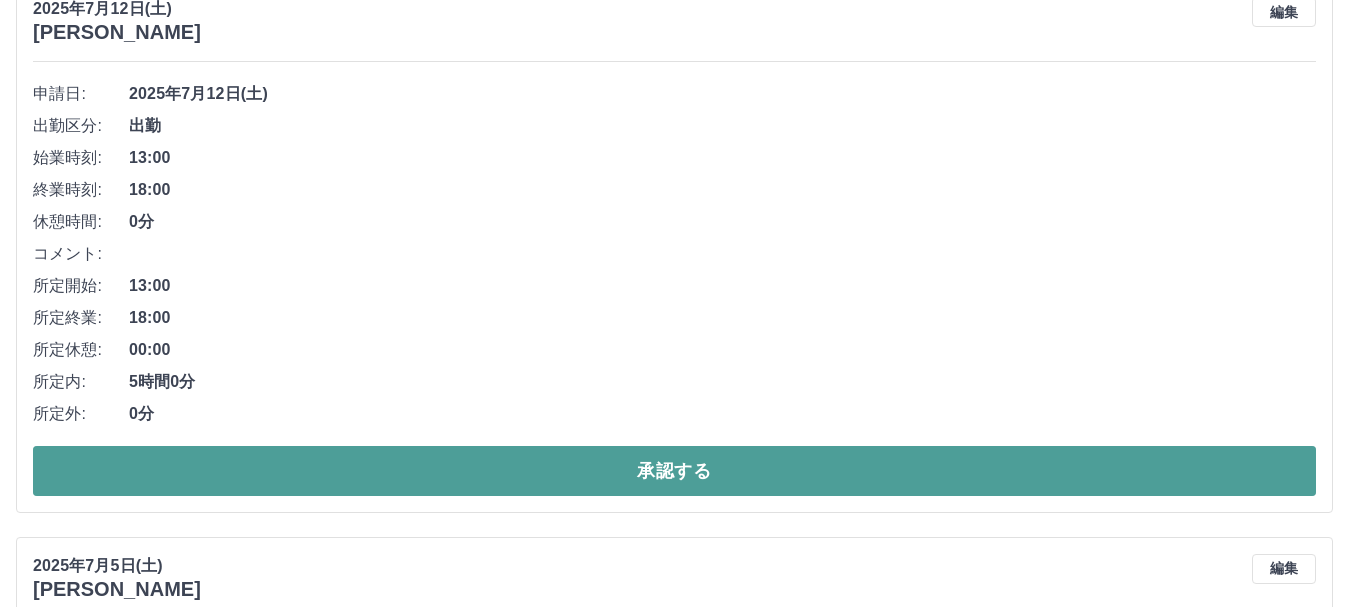 click on "承認する" at bounding box center [674, 471] 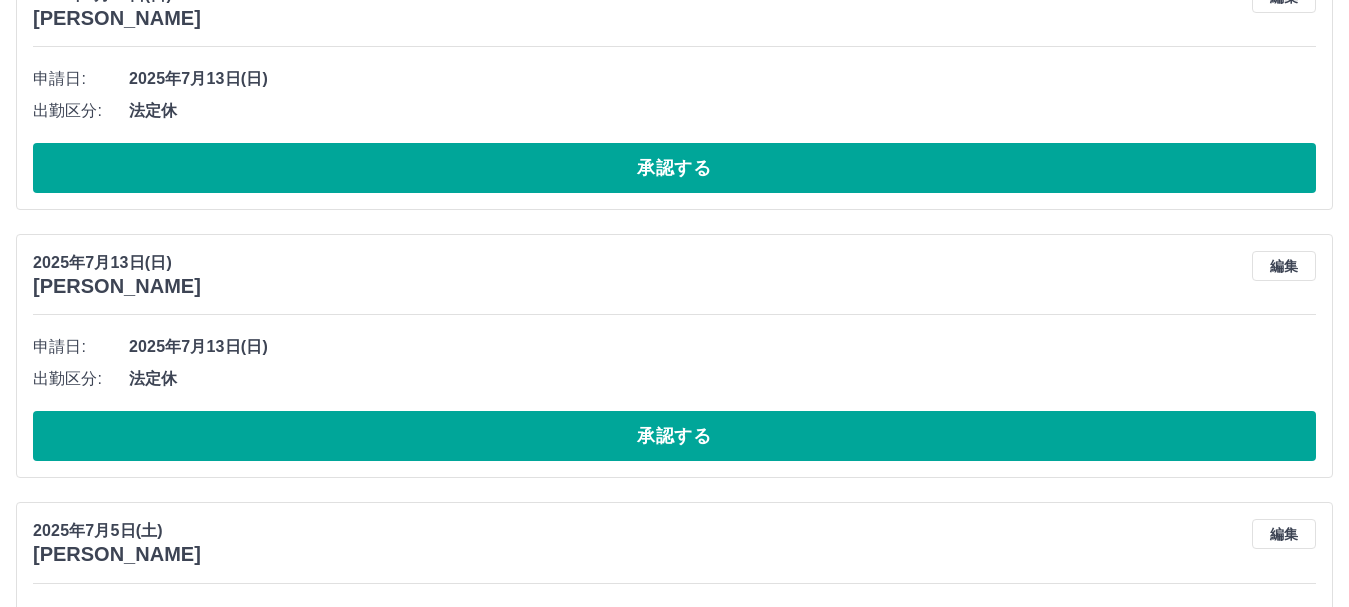 scroll, scrollTop: 2134, scrollLeft: 0, axis: vertical 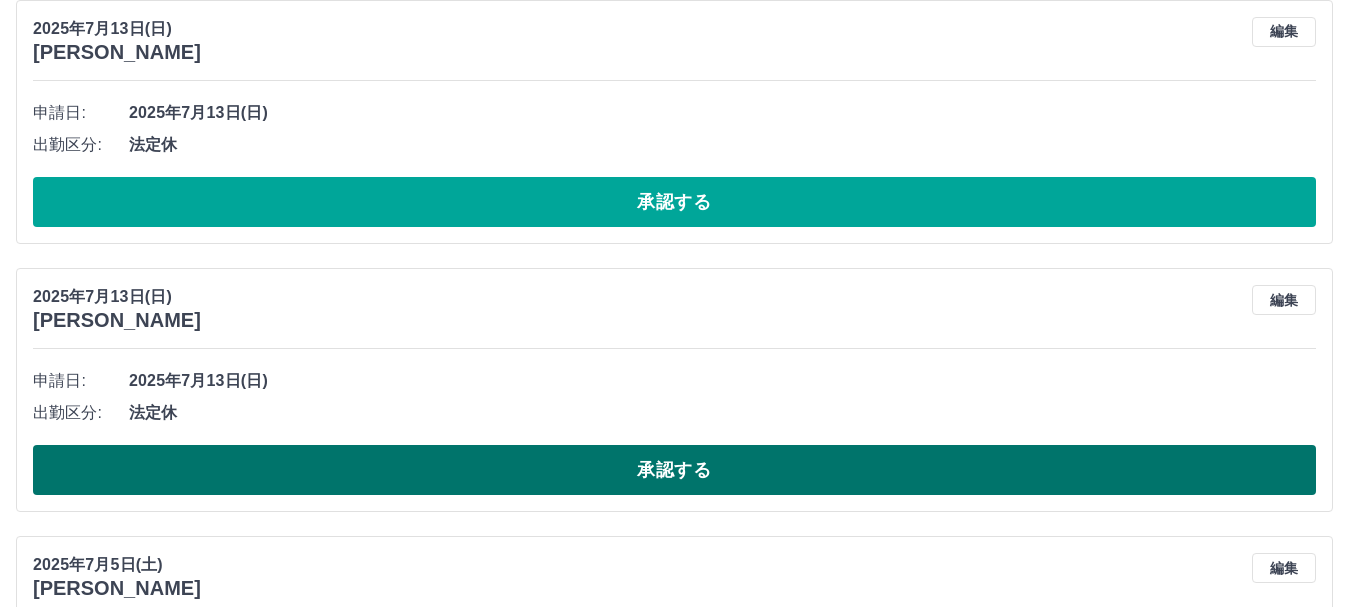 click on "承認する" at bounding box center [674, 470] 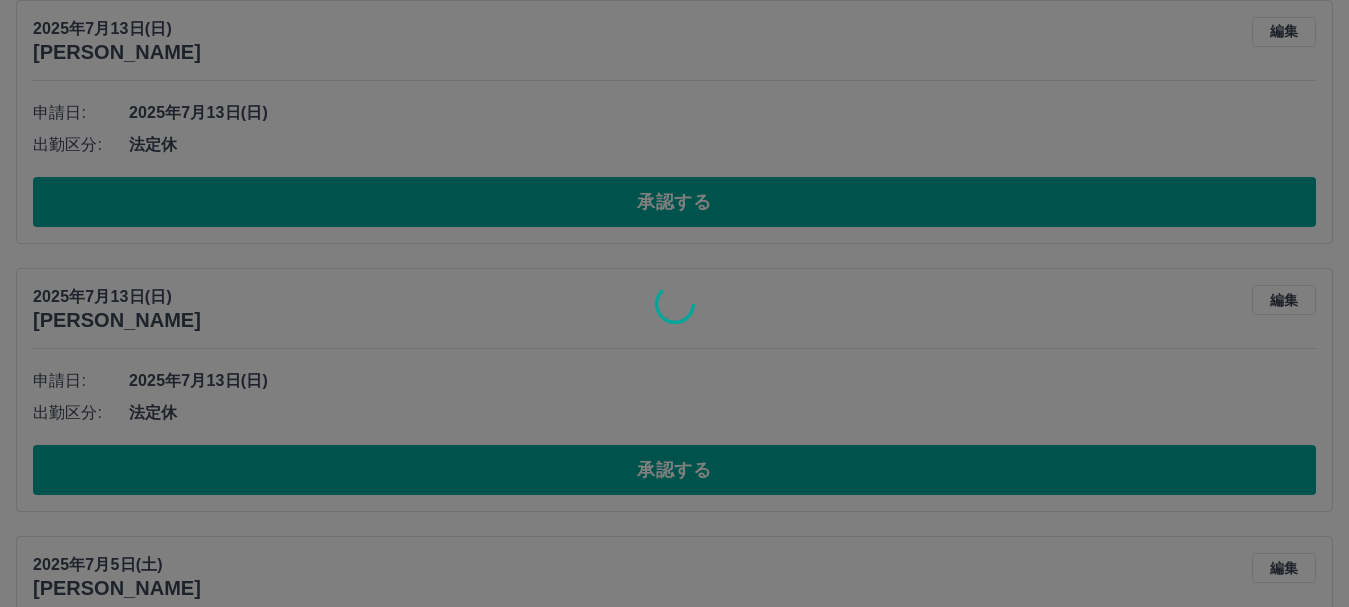 scroll, scrollTop: 2065, scrollLeft: 0, axis: vertical 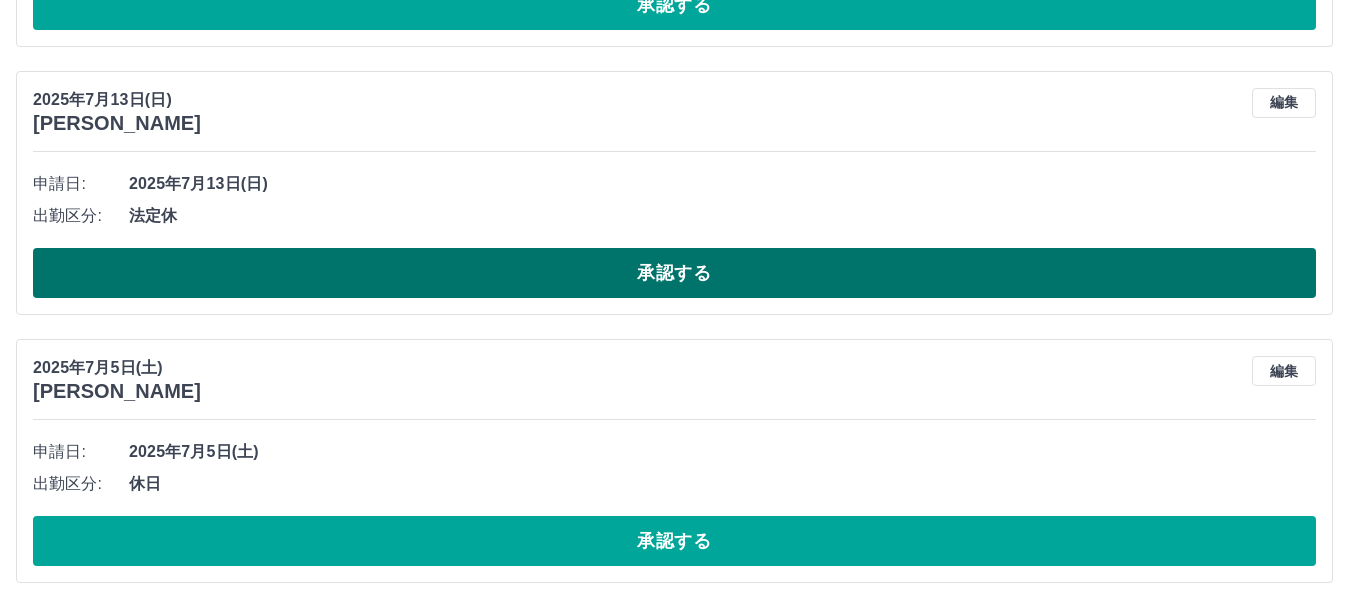 click on "承認する" at bounding box center [674, 273] 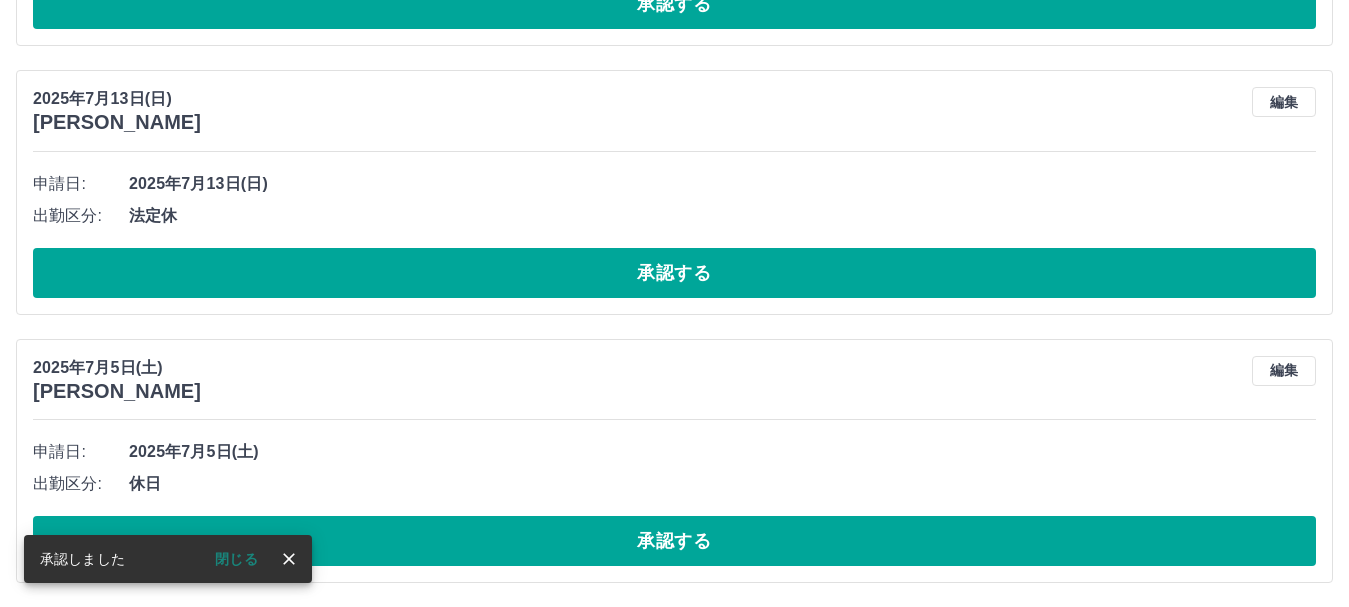 scroll, scrollTop: 1697, scrollLeft: 0, axis: vertical 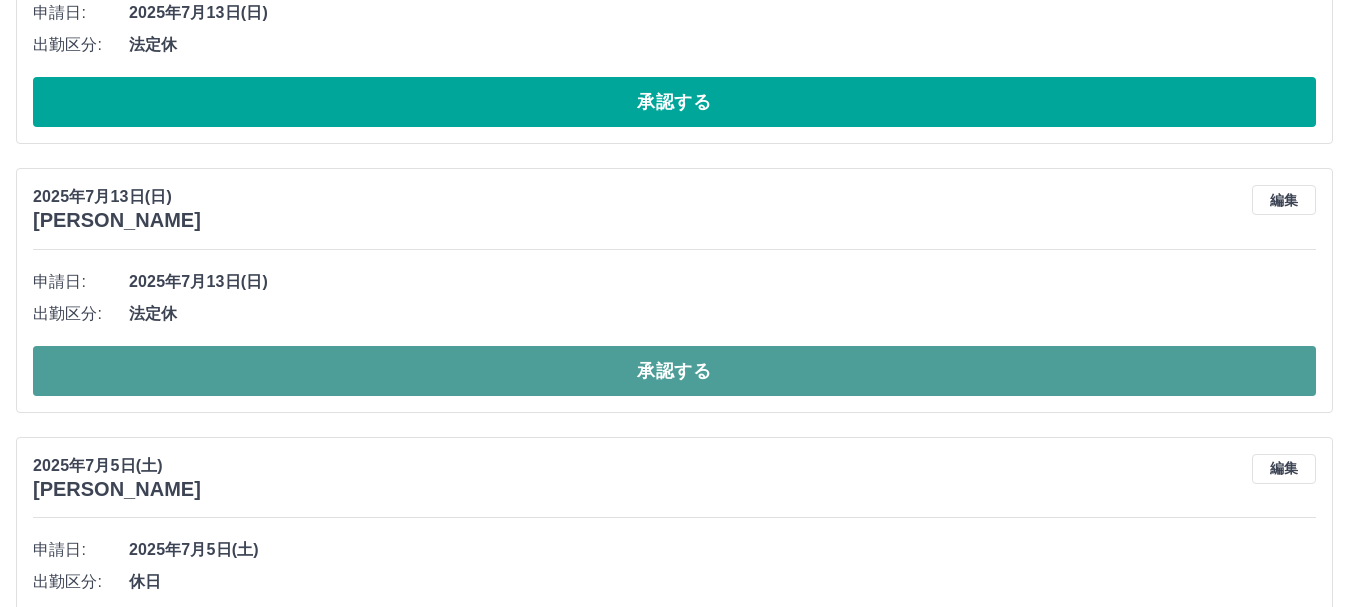 click on "承認する" at bounding box center (674, 371) 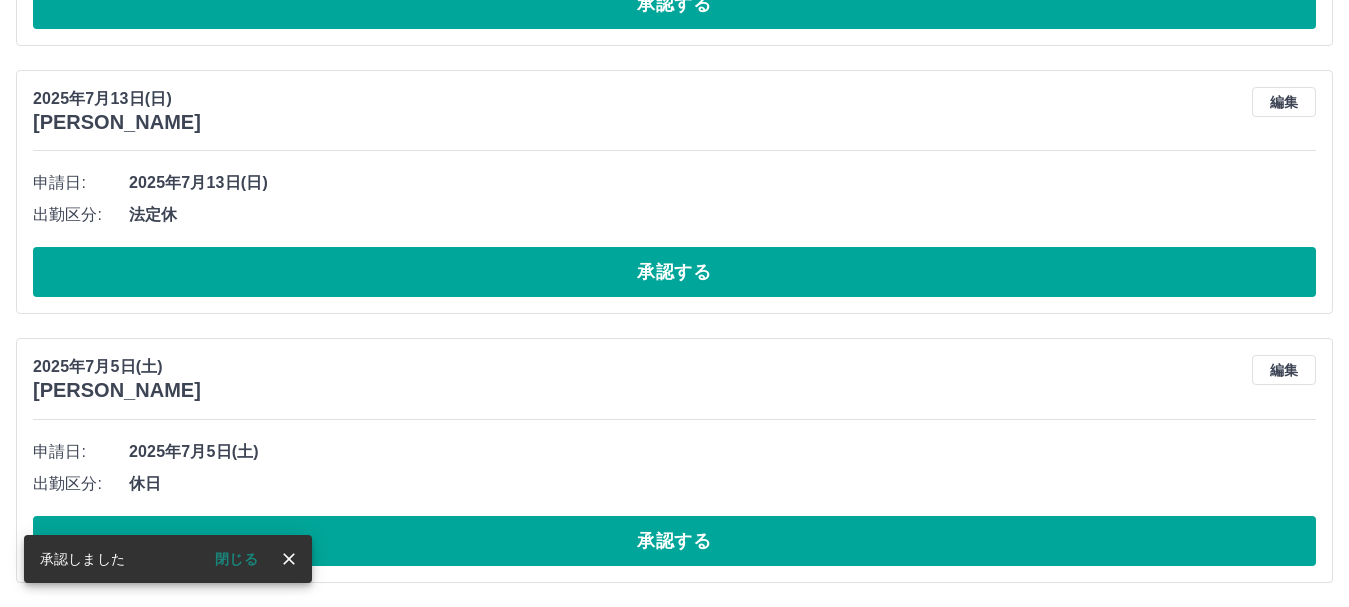 scroll, scrollTop: 1529, scrollLeft: 0, axis: vertical 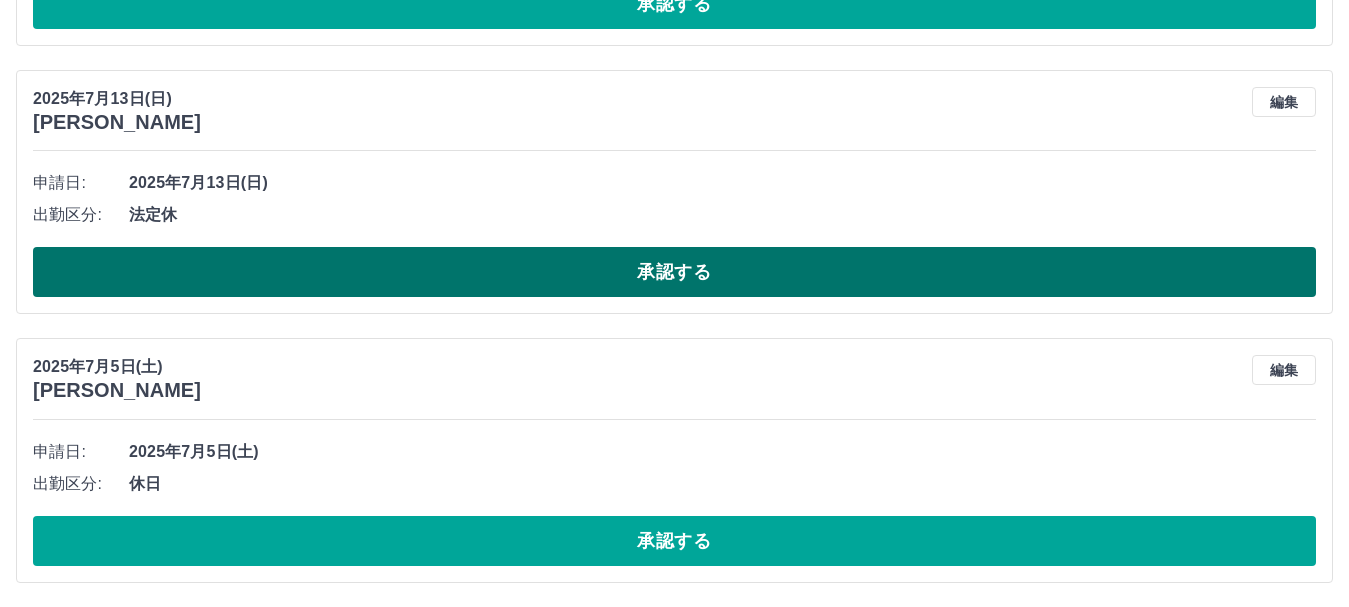 click on "承認する" at bounding box center [674, 272] 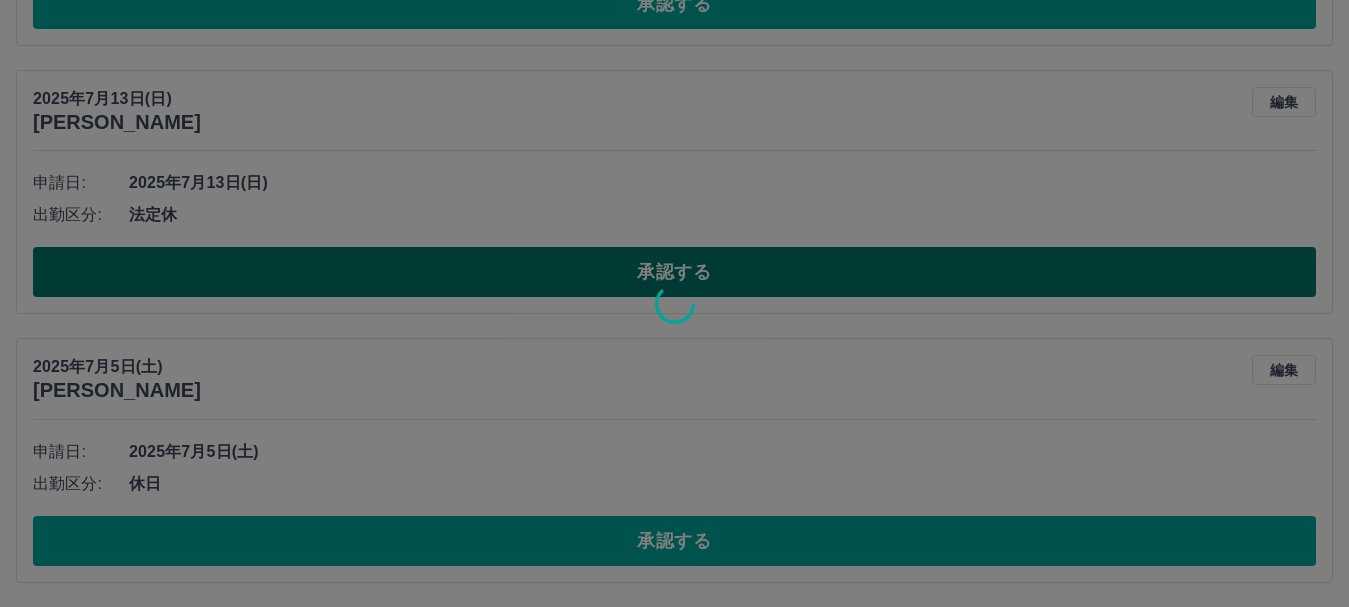 scroll, scrollTop: 1260, scrollLeft: 0, axis: vertical 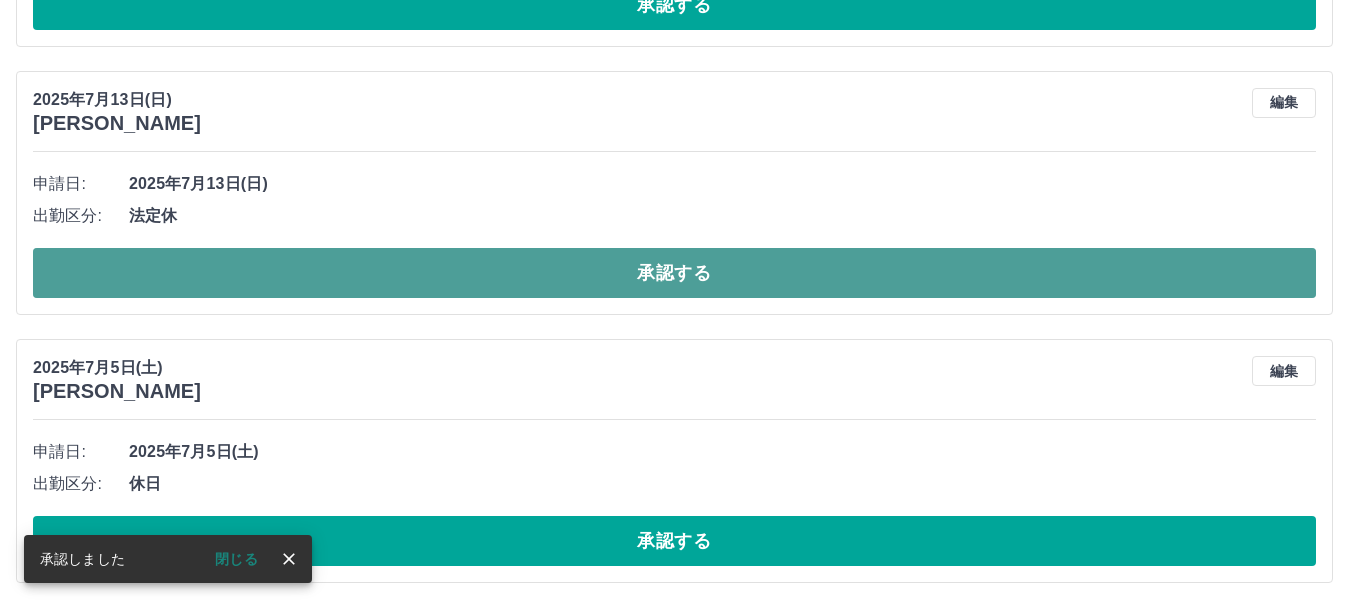 click on "承認する" at bounding box center [674, 273] 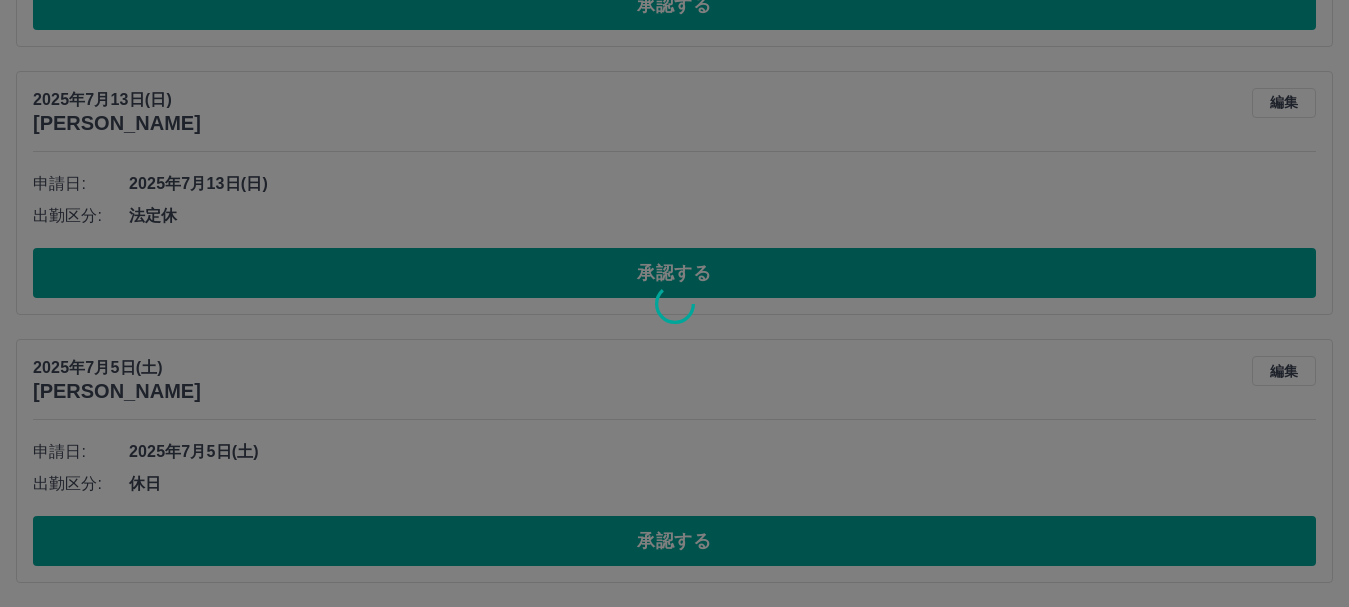 scroll, scrollTop: 992, scrollLeft: 0, axis: vertical 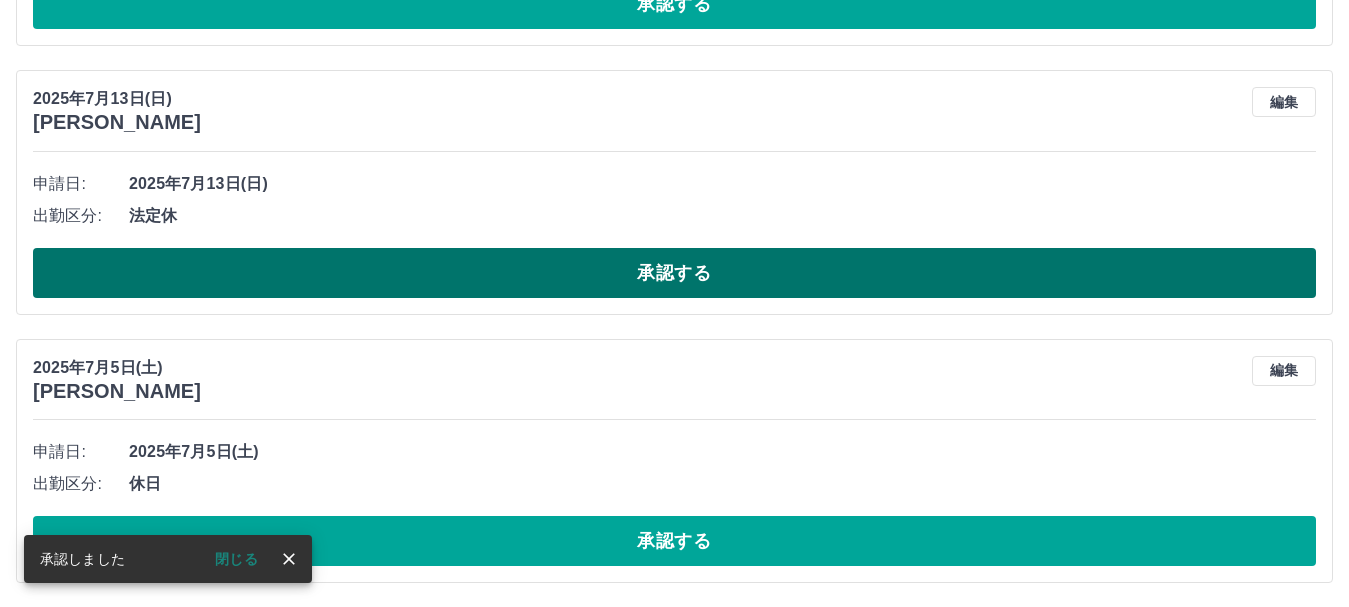 drag, startPoint x: 456, startPoint y: 275, endPoint x: 468, endPoint y: 273, distance: 12.165525 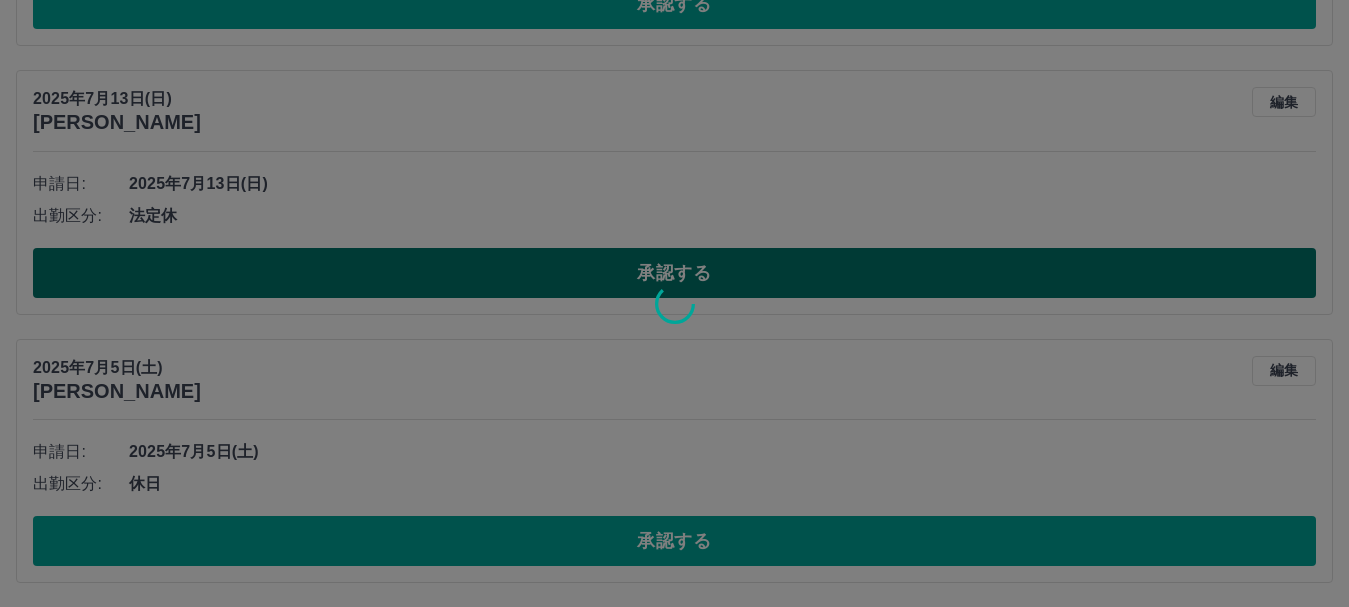 scroll, scrollTop: 724, scrollLeft: 0, axis: vertical 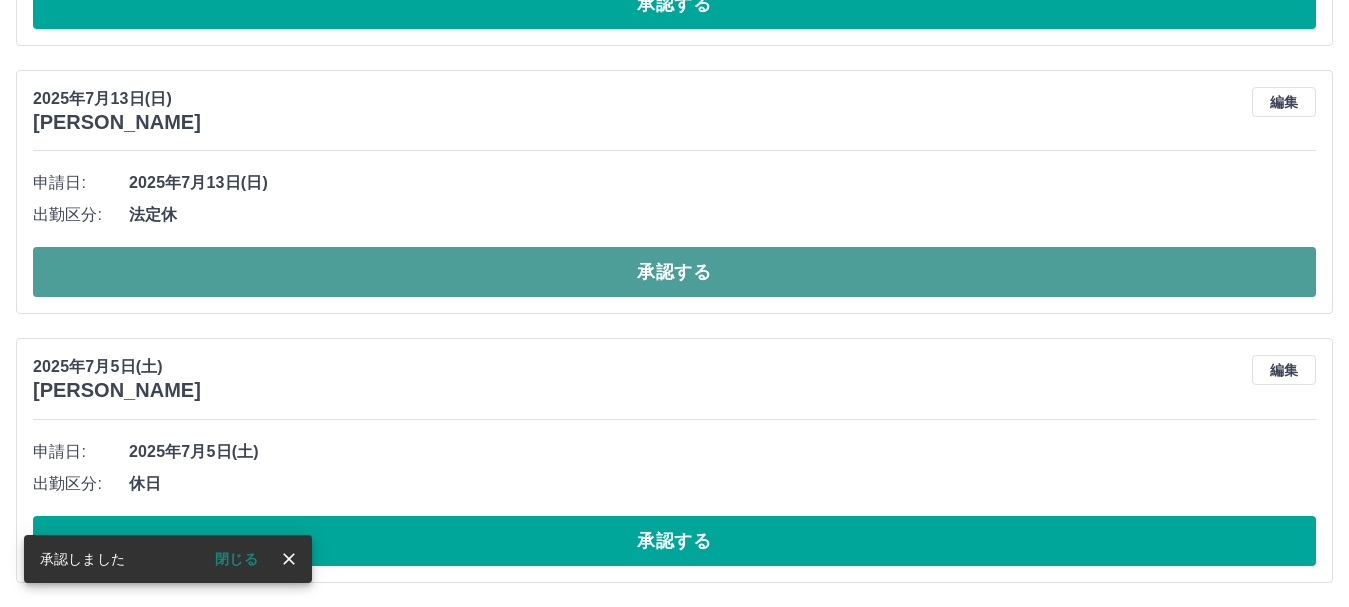 click on "承認する" at bounding box center (674, 272) 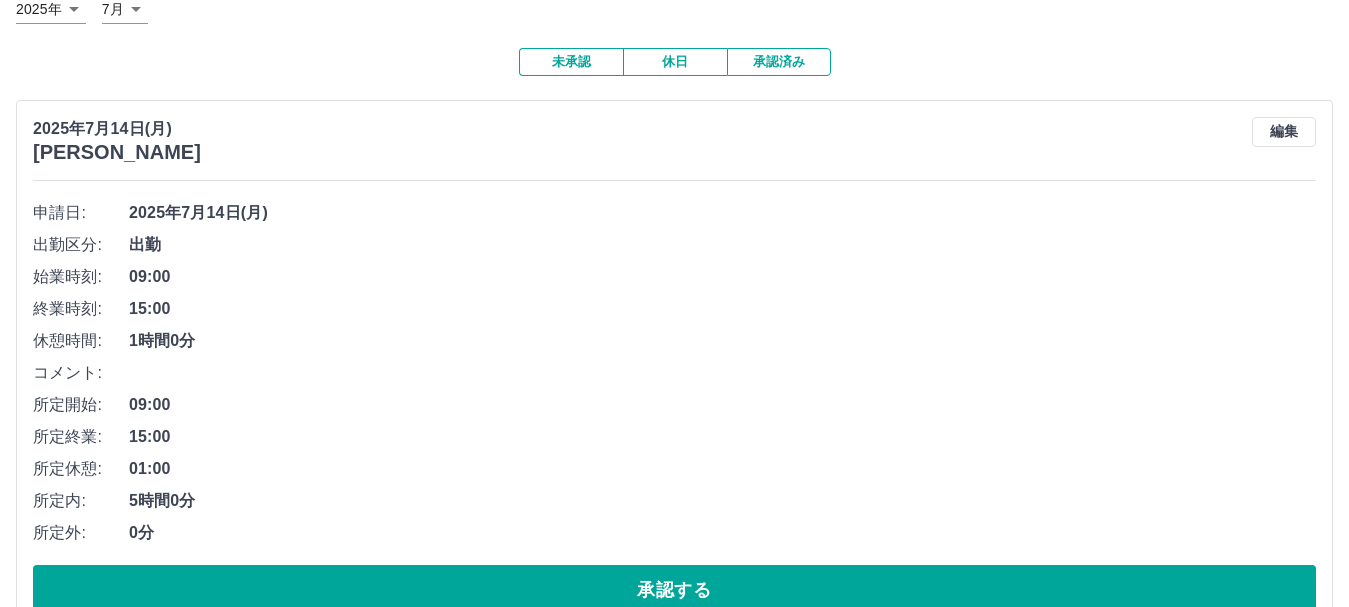 scroll, scrollTop: 400, scrollLeft: 0, axis: vertical 